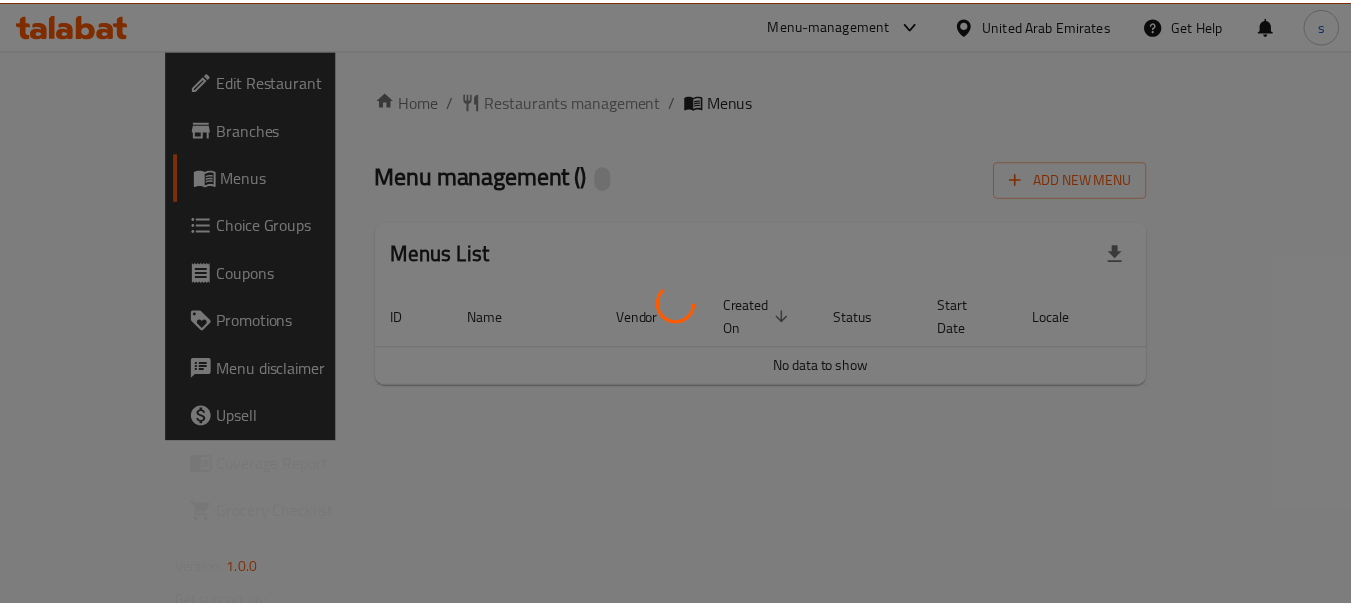 scroll, scrollTop: 0, scrollLeft: 0, axis: both 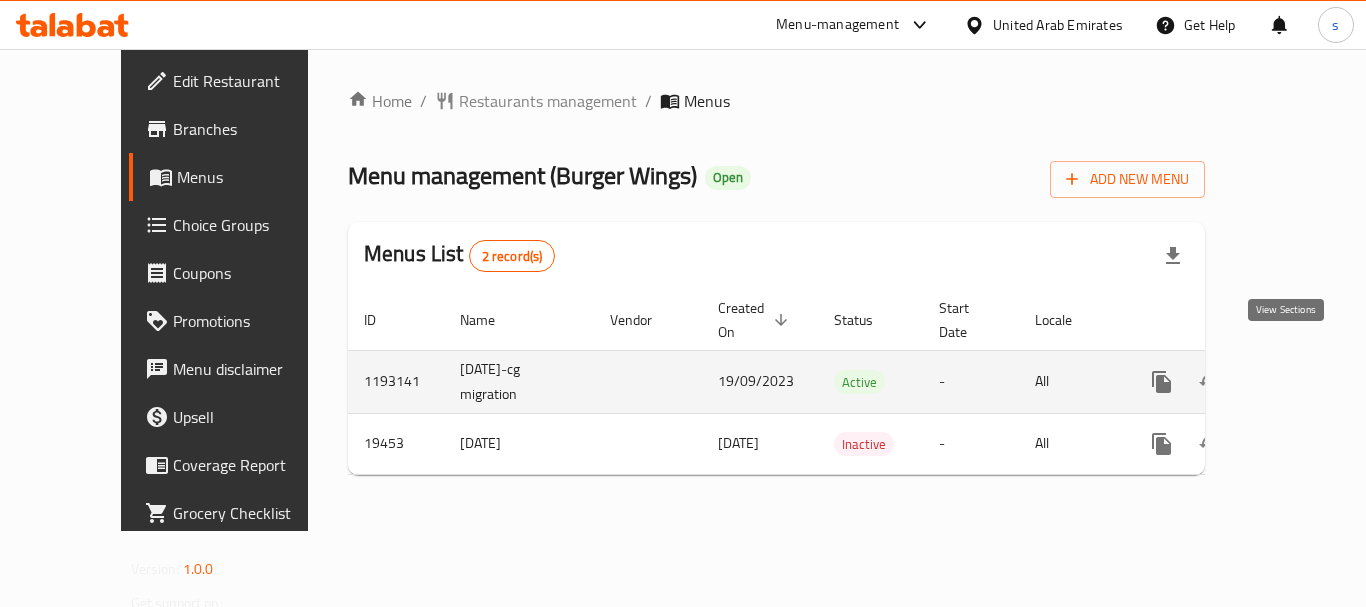 click at bounding box center [1306, 382] 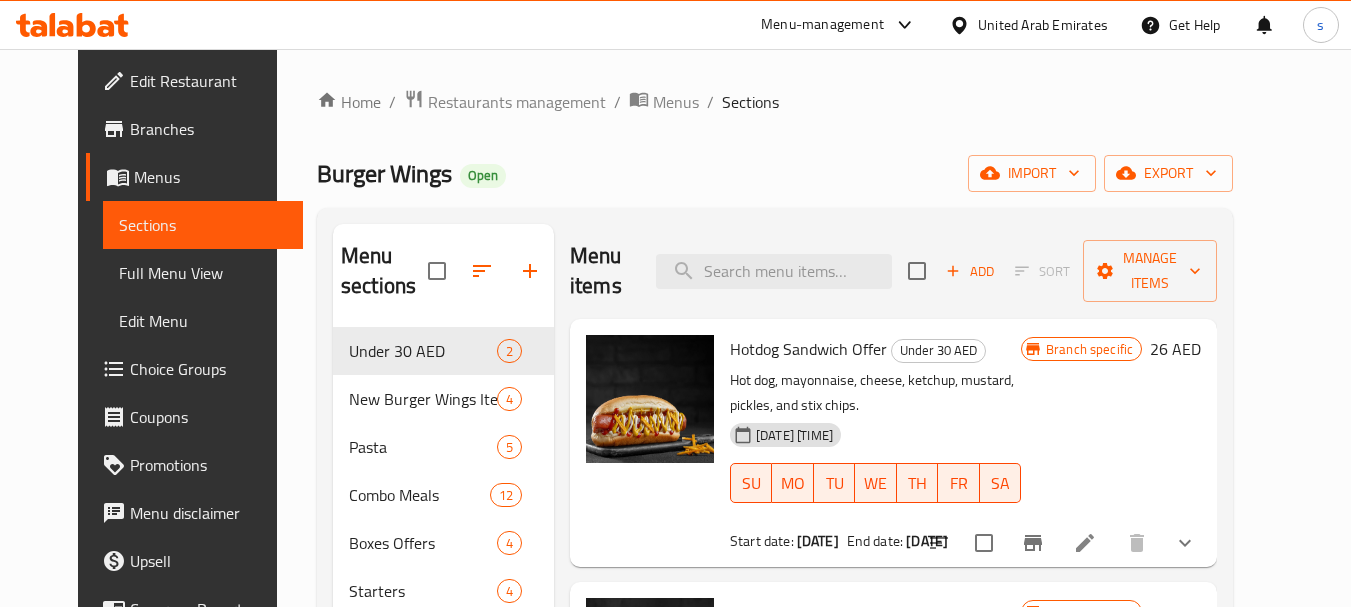 click on "Choice Groups" at bounding box center [209, 369] 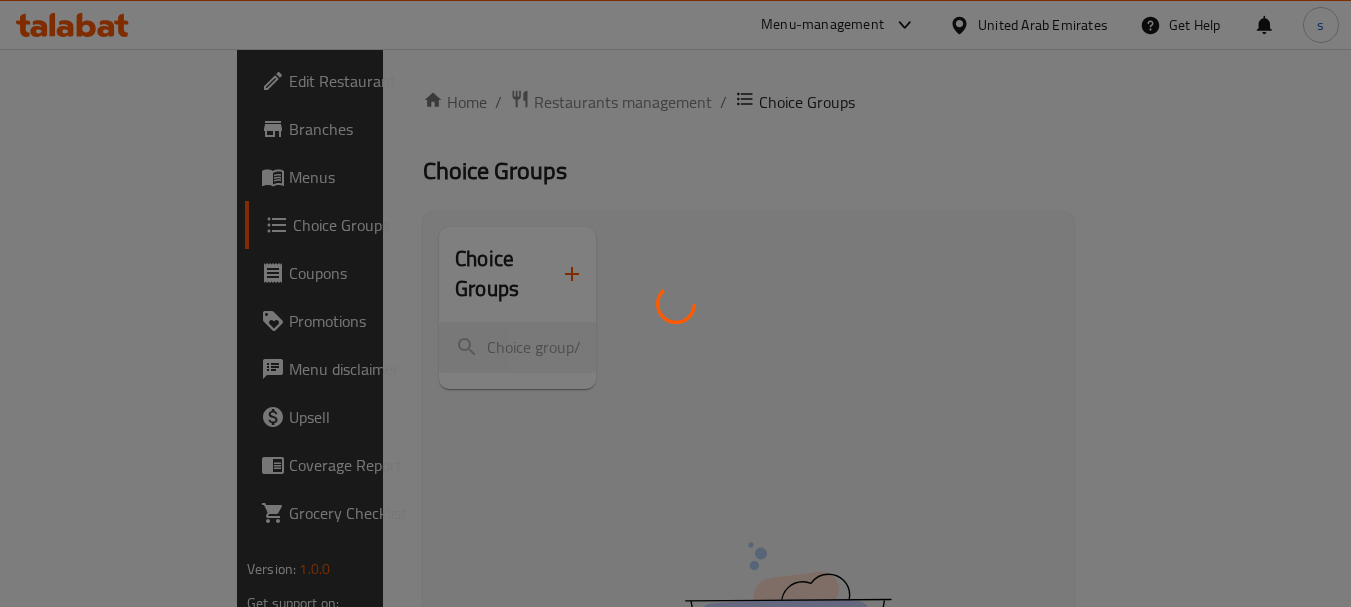 click at bounding box center [675, 303] 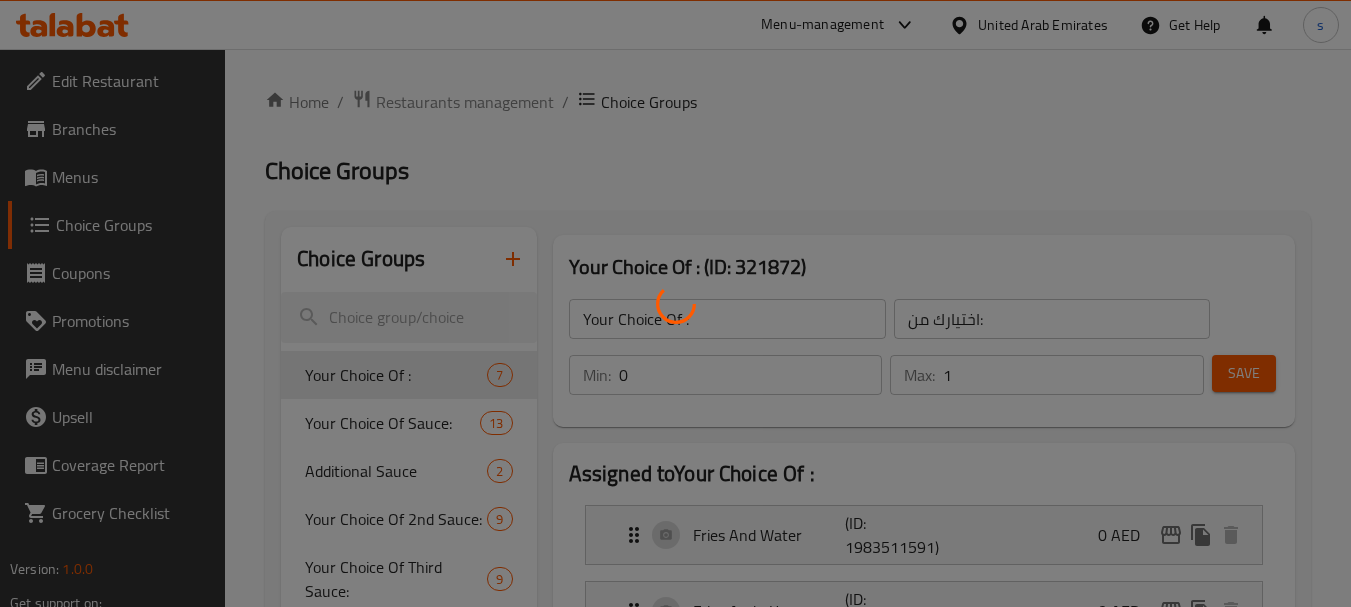 click at bounding box center (675, 303) 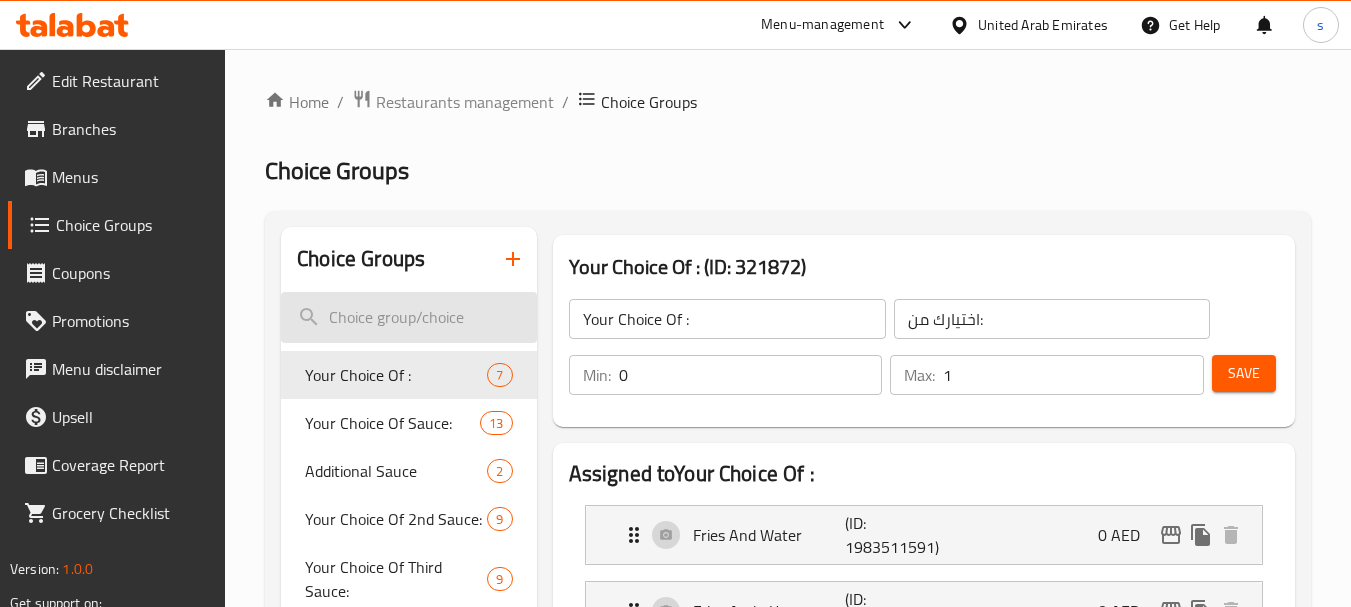 click at bounding box center [408, 317] 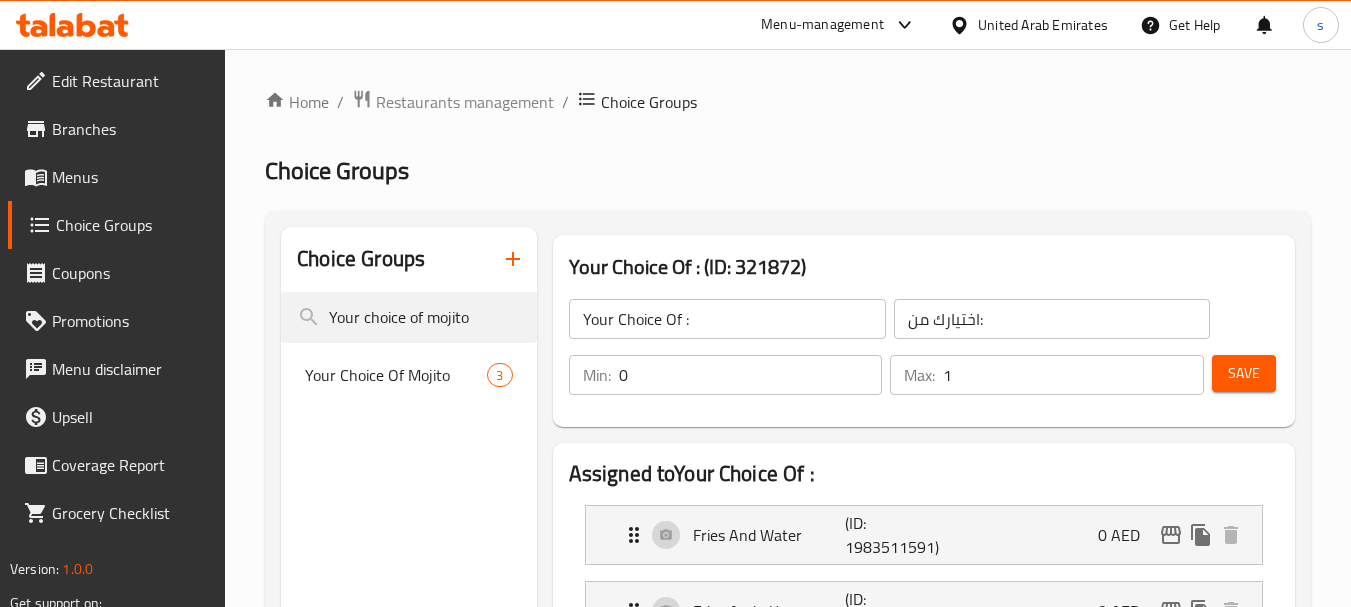 type on "Your choice of mojito" 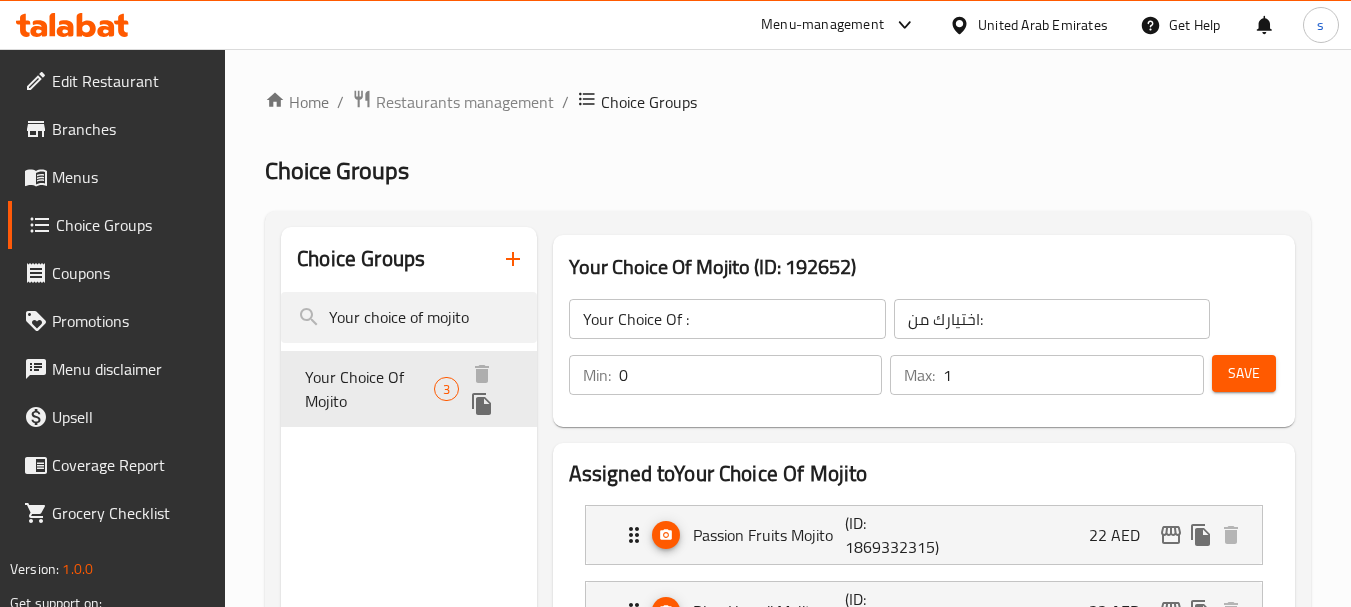 type on "Your Choice Of Mojito" 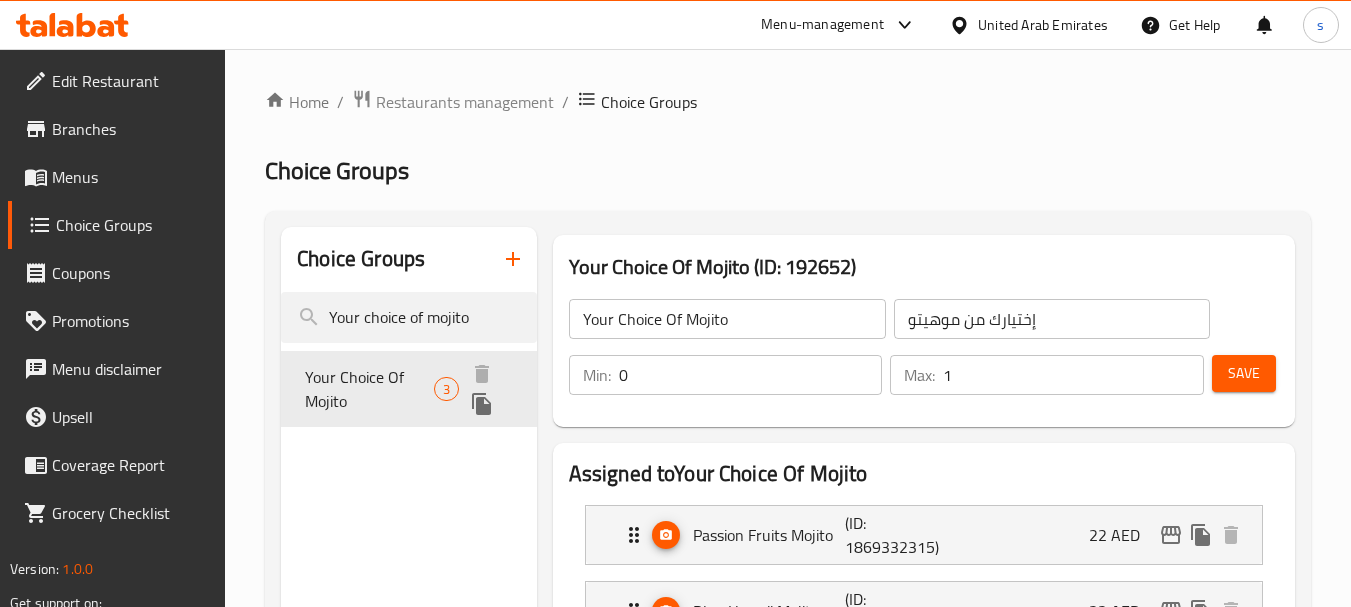 type on "3" 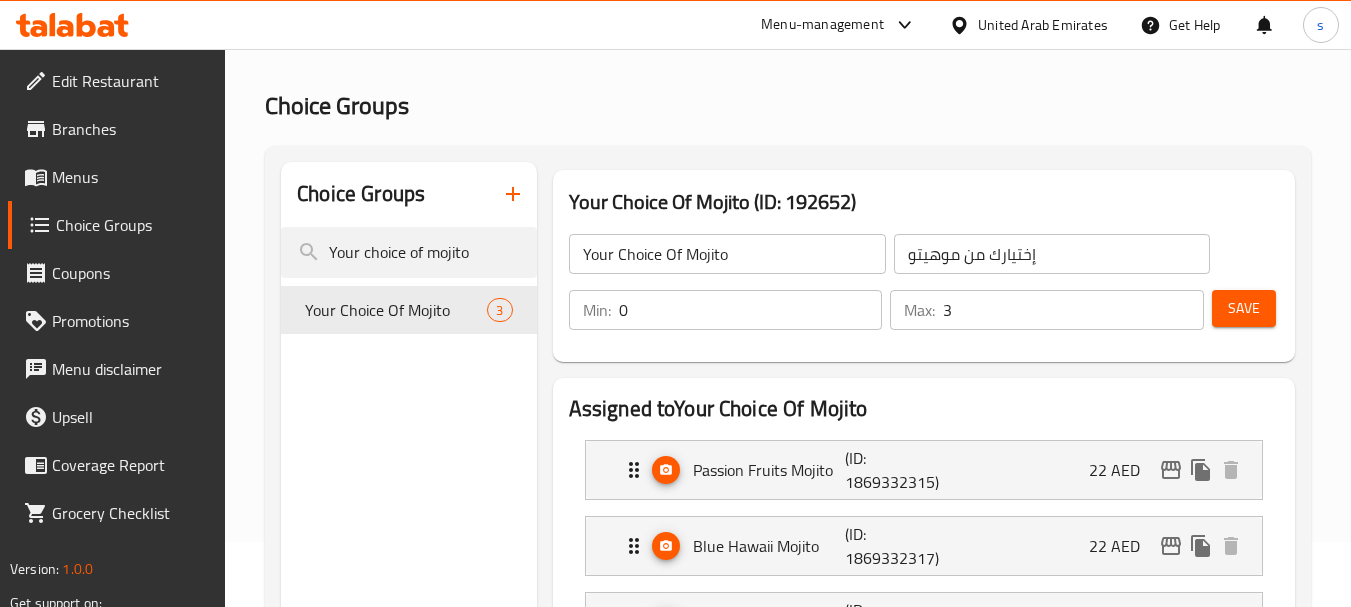 scroll, scrollTop: 100, scrollLeft: 0, axis: vertical 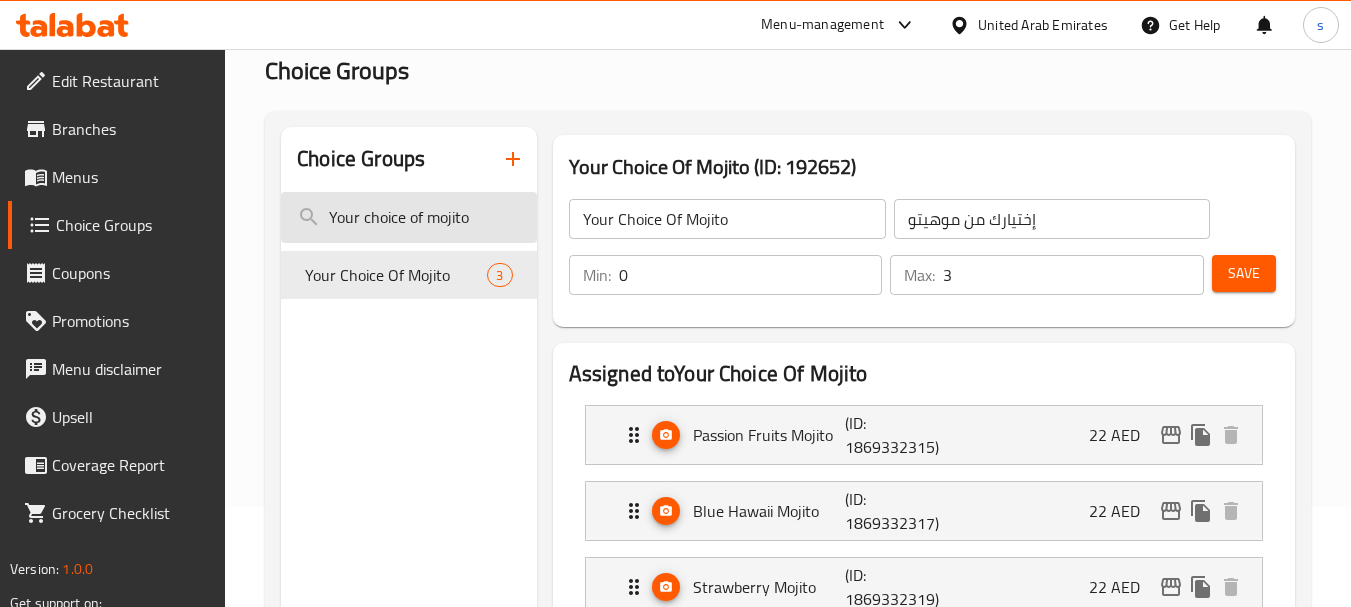 click on "Your choice of mojito" at bounding box center [408, 217] 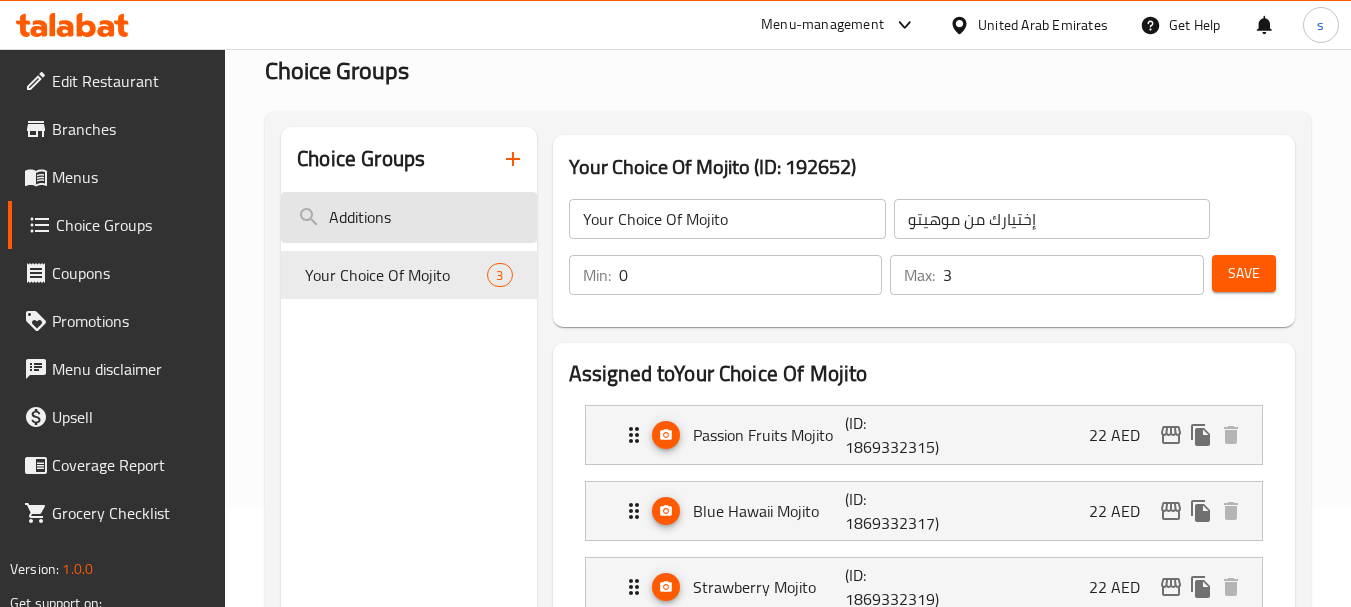 click on "Additions" at bounding box center [408, 217] 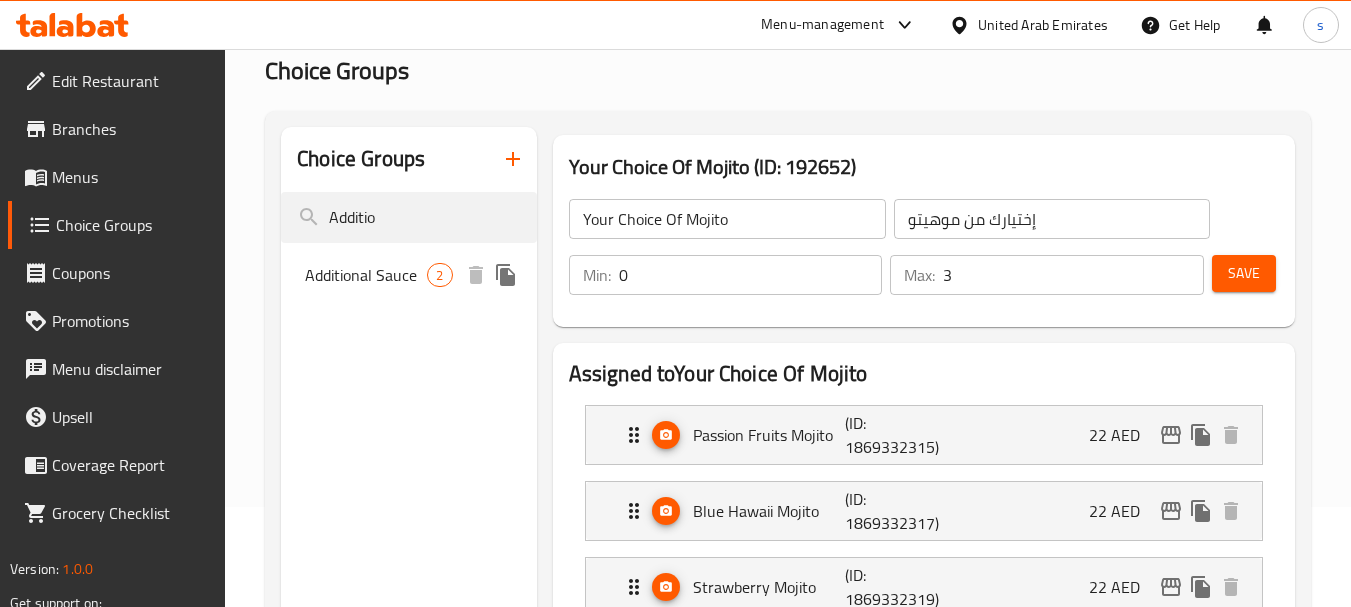 type on "Additio" 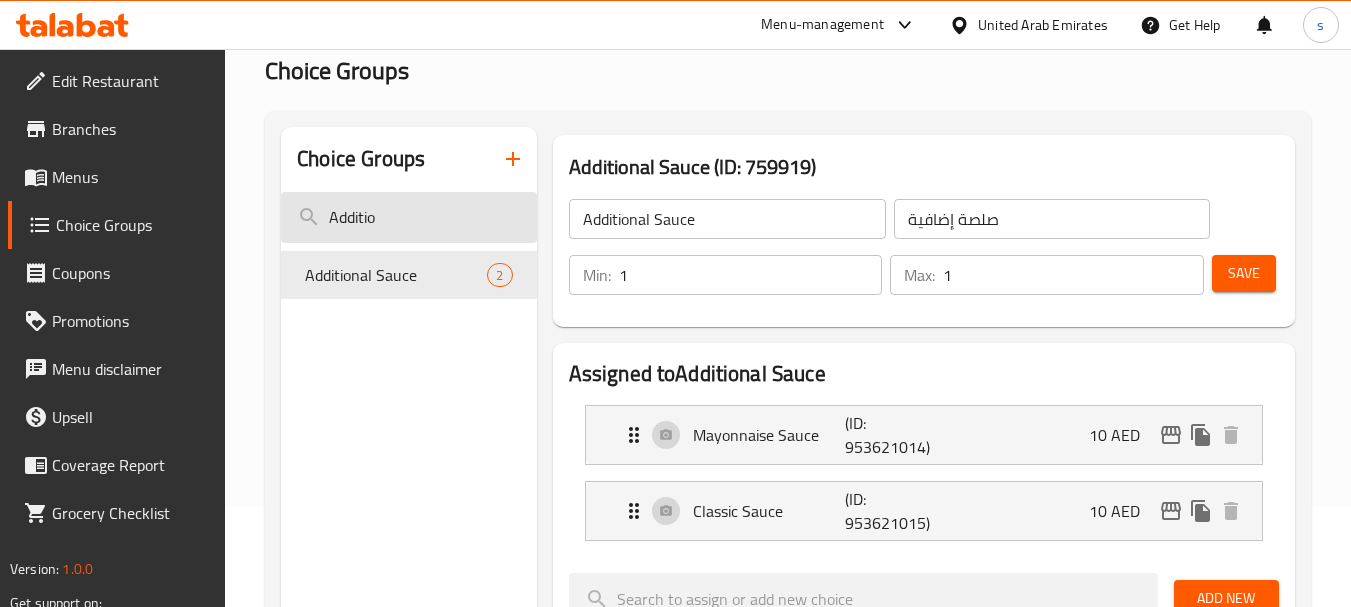 click on "Additio" at bounding box center [408, 217] 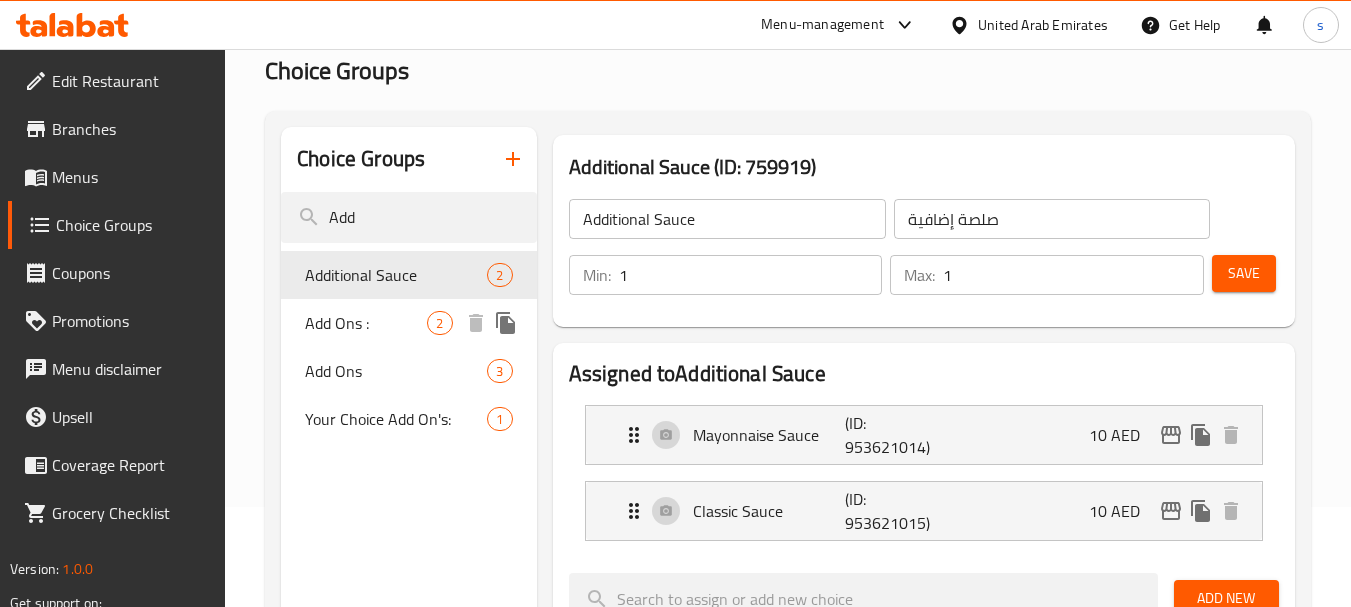 type on "Add" 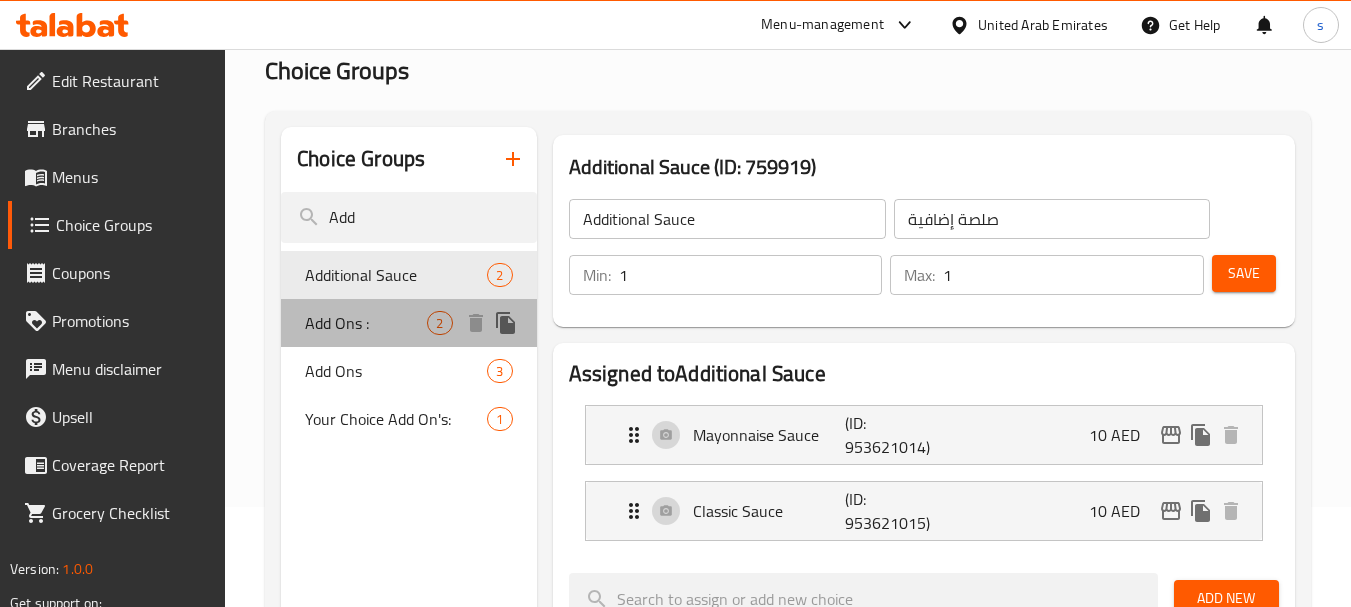 click on "Add Ons :" at bounding box center (366, 323) 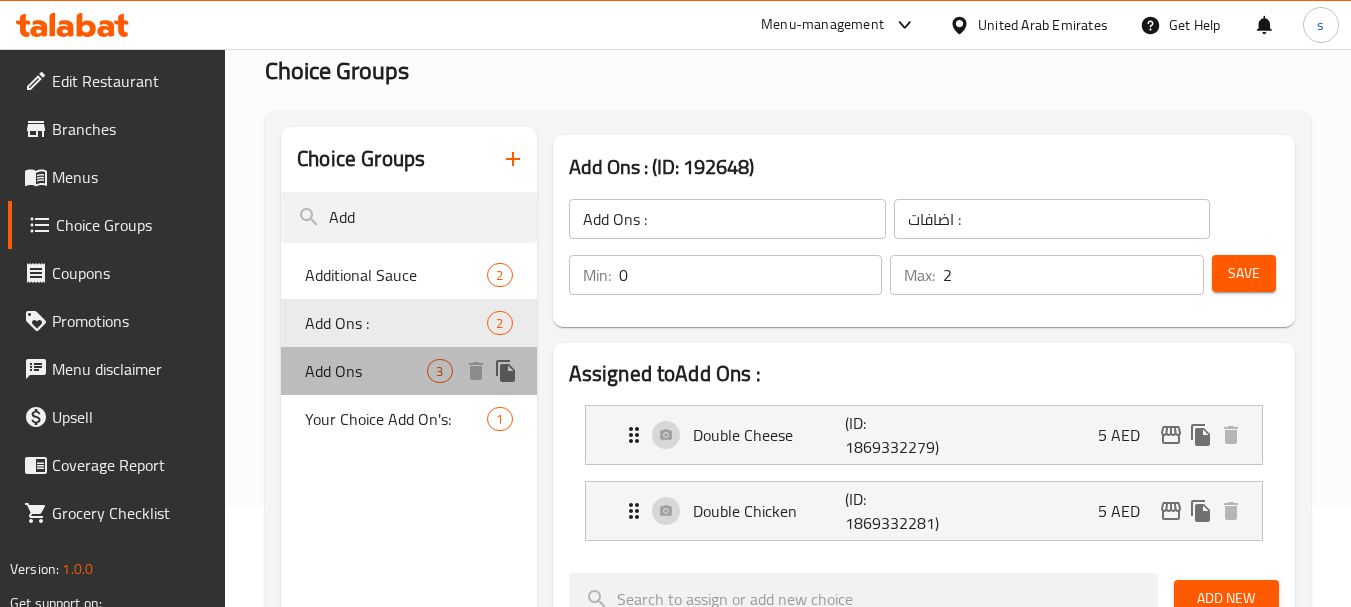 click on "Add Ons" at bounding box center [366, 371] 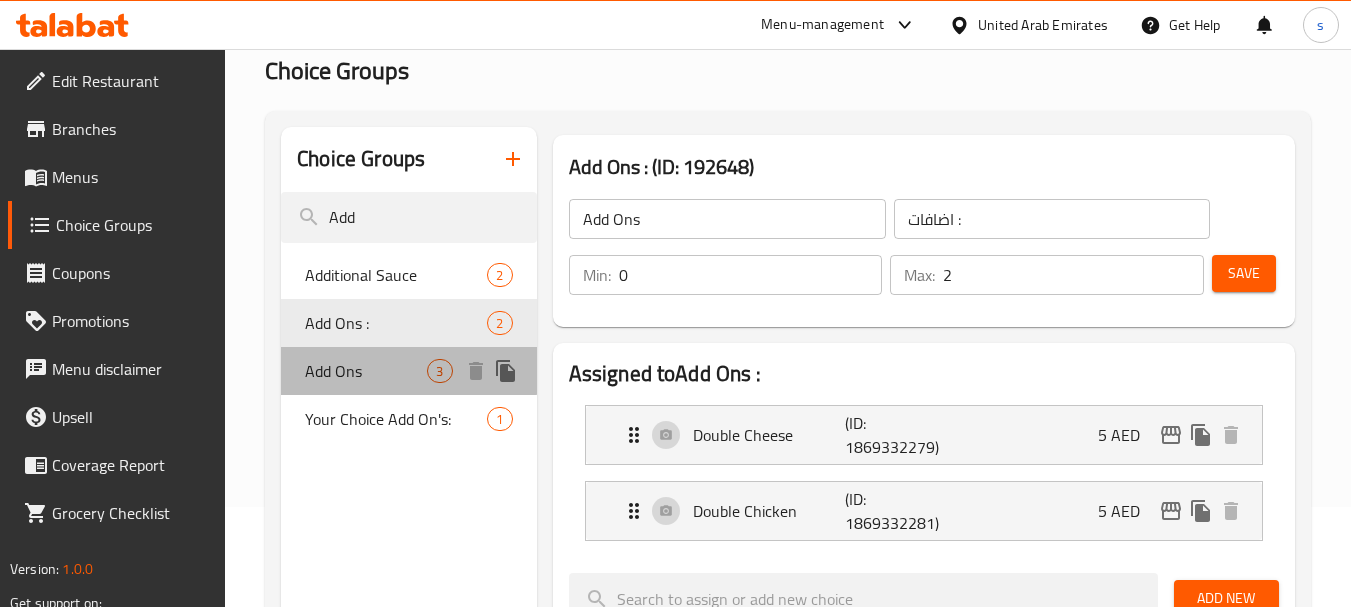 type on "إضافات" 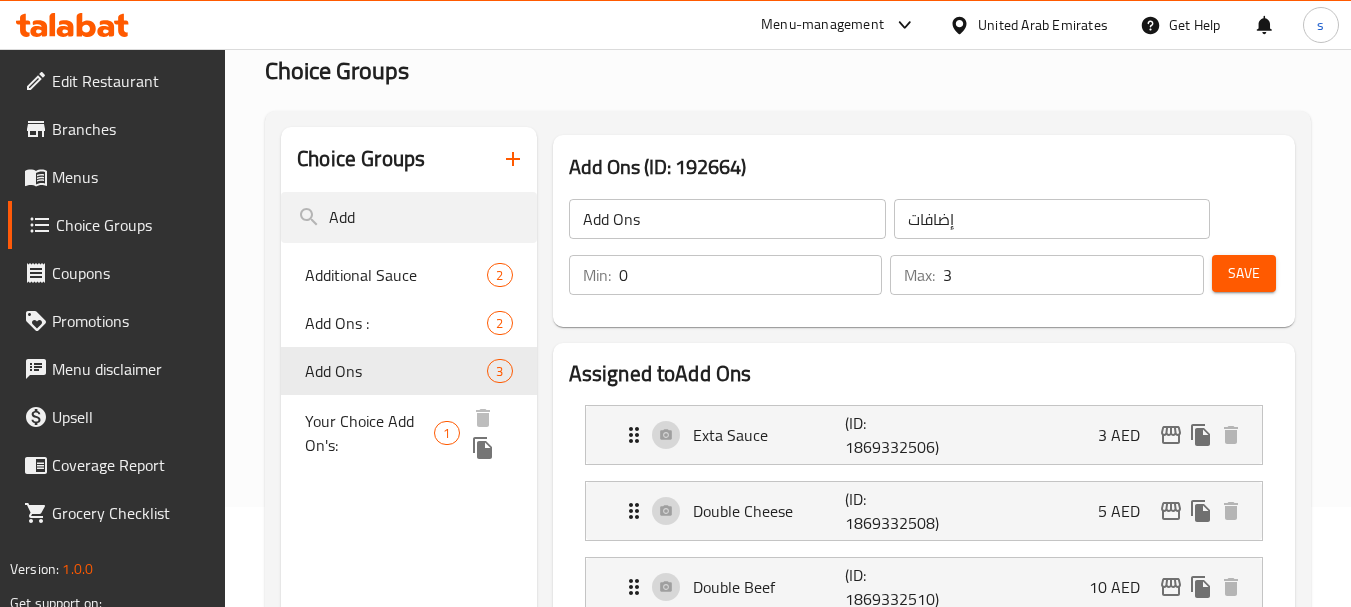 click on "Your Choice Add On's:" at bounding box center (369, 433) 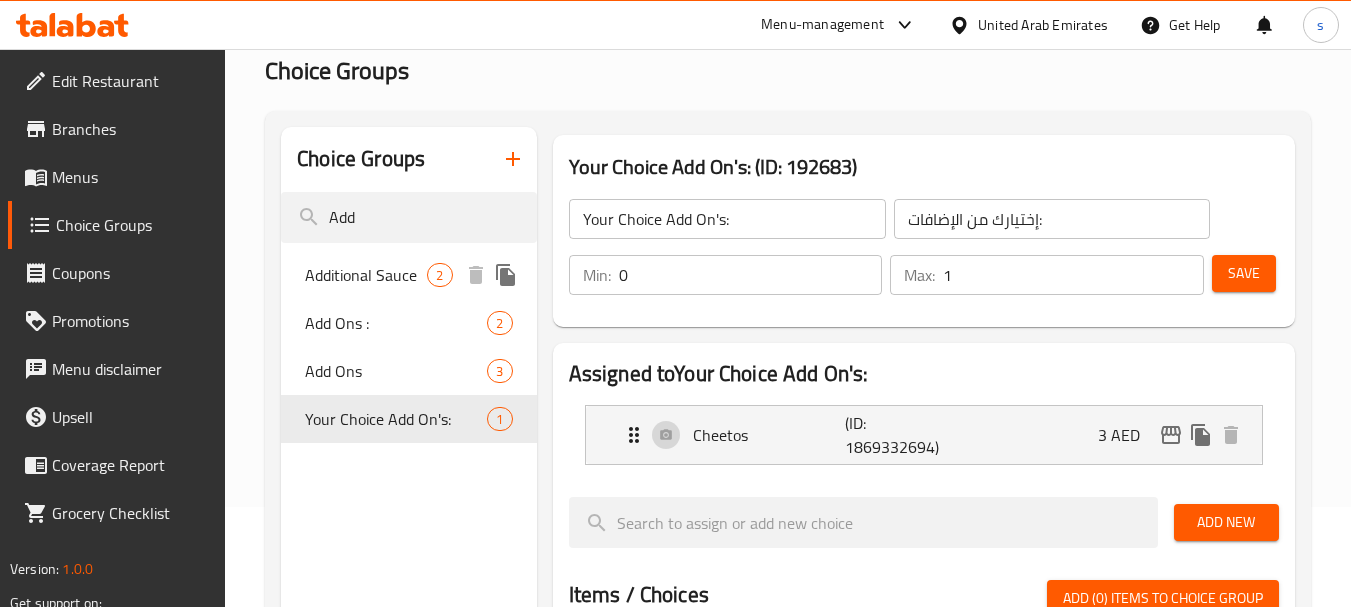 click on "Additional Sauce" at bounding box center [366, 275] 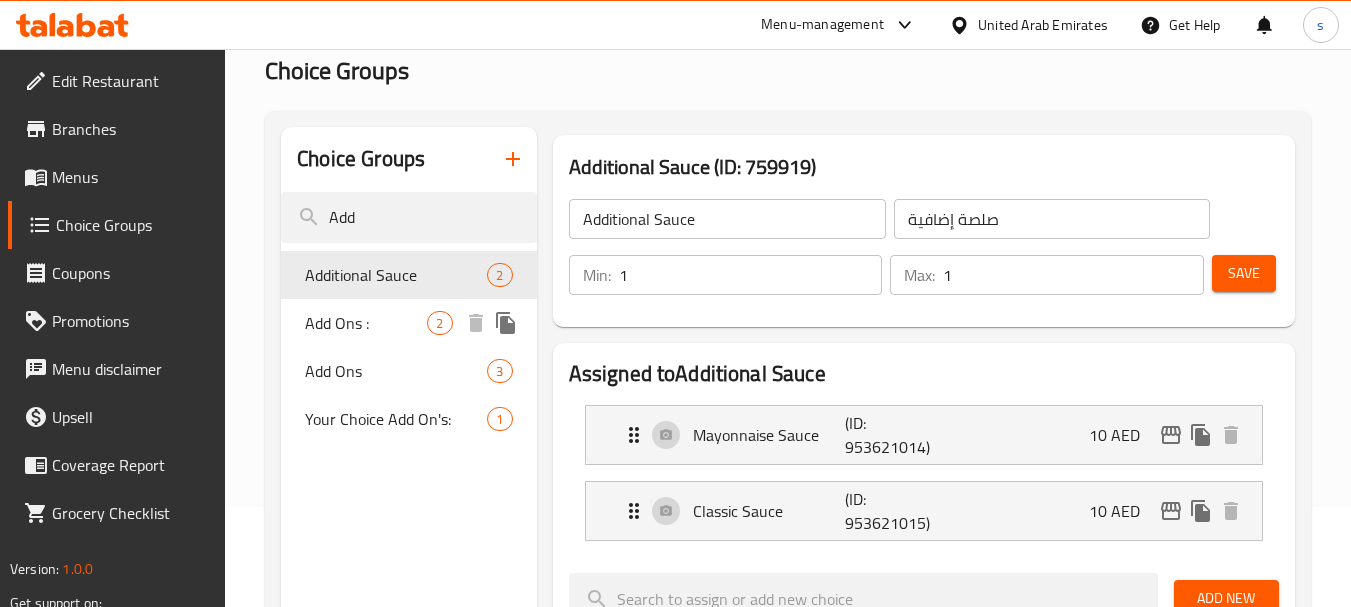 click on "Add Ons :" at bounding box center (366, 323) 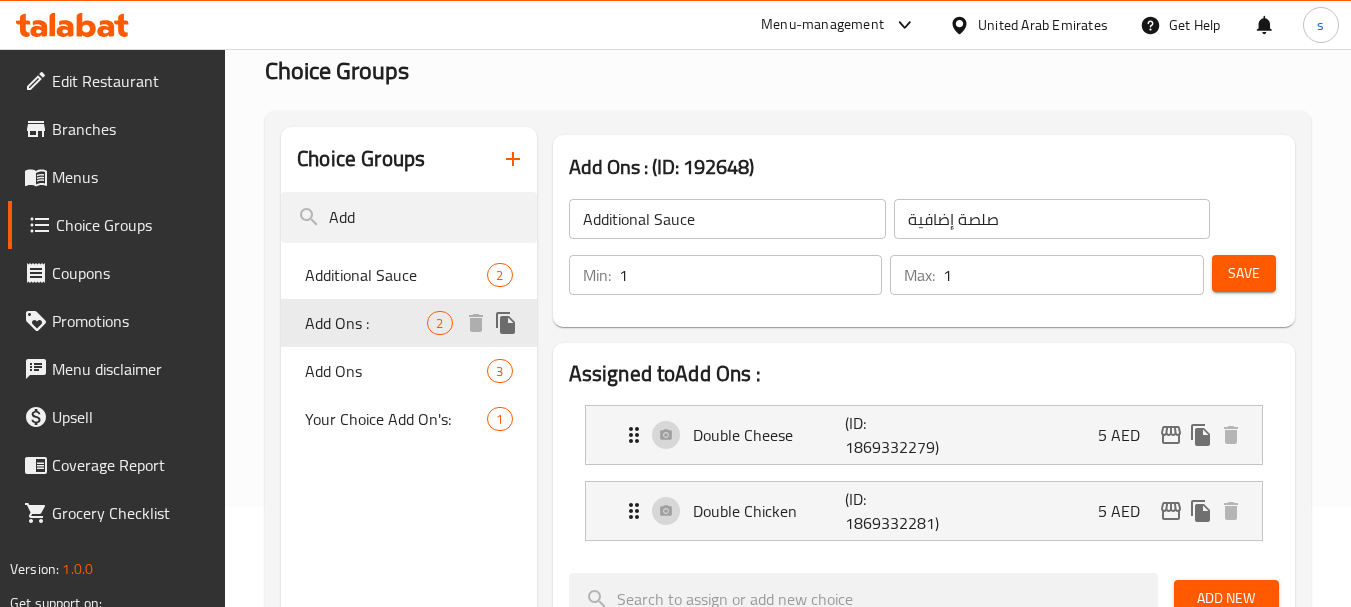 type on "Add Ons :" 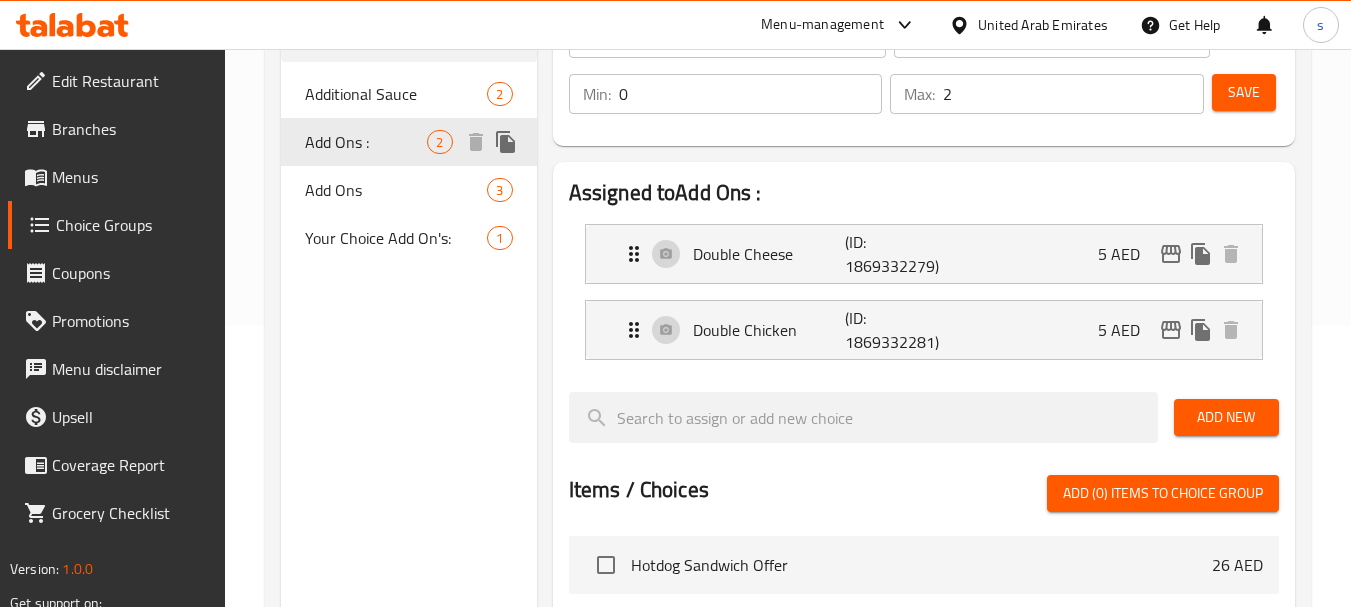 scroll, scrollTop: 300, scrollLeft: 0, axis: vertical 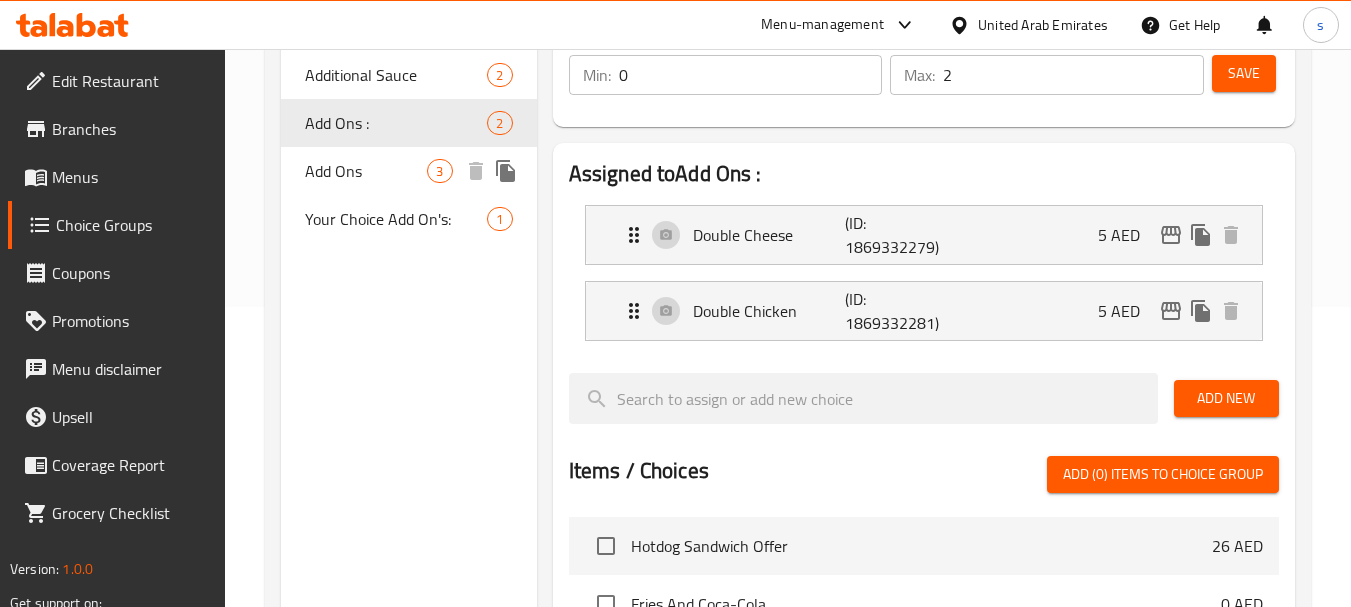 click on "Add Ons" at bounding box center (366, 171) 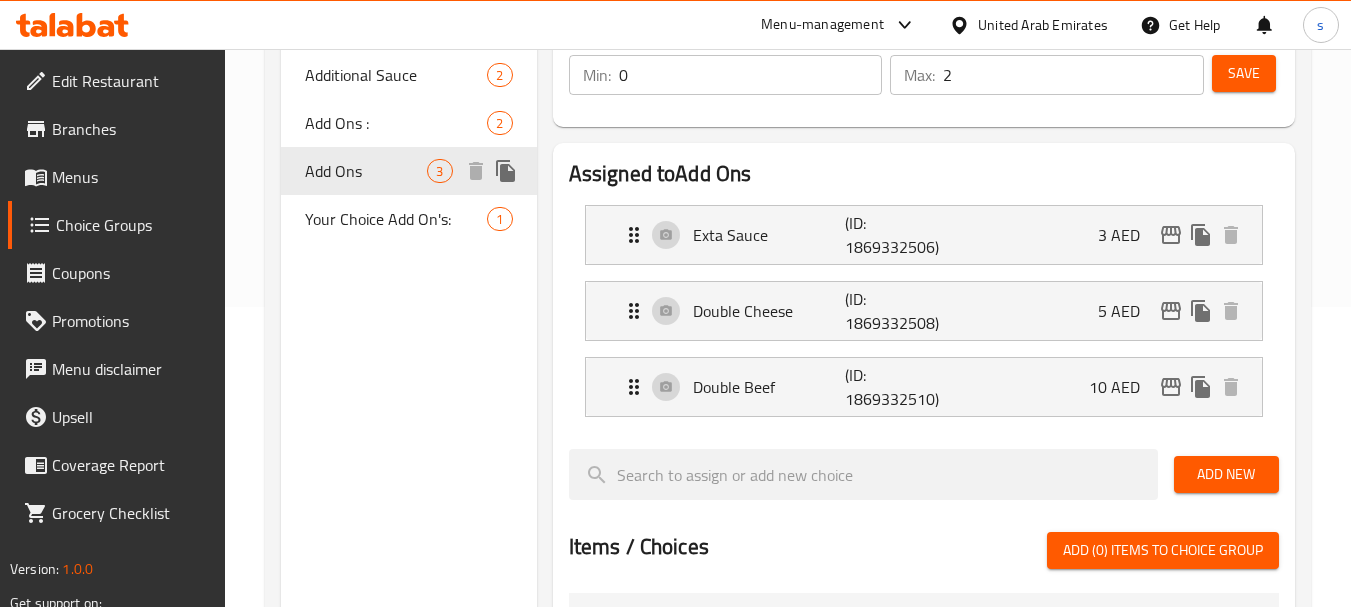 type on "Add Ons" 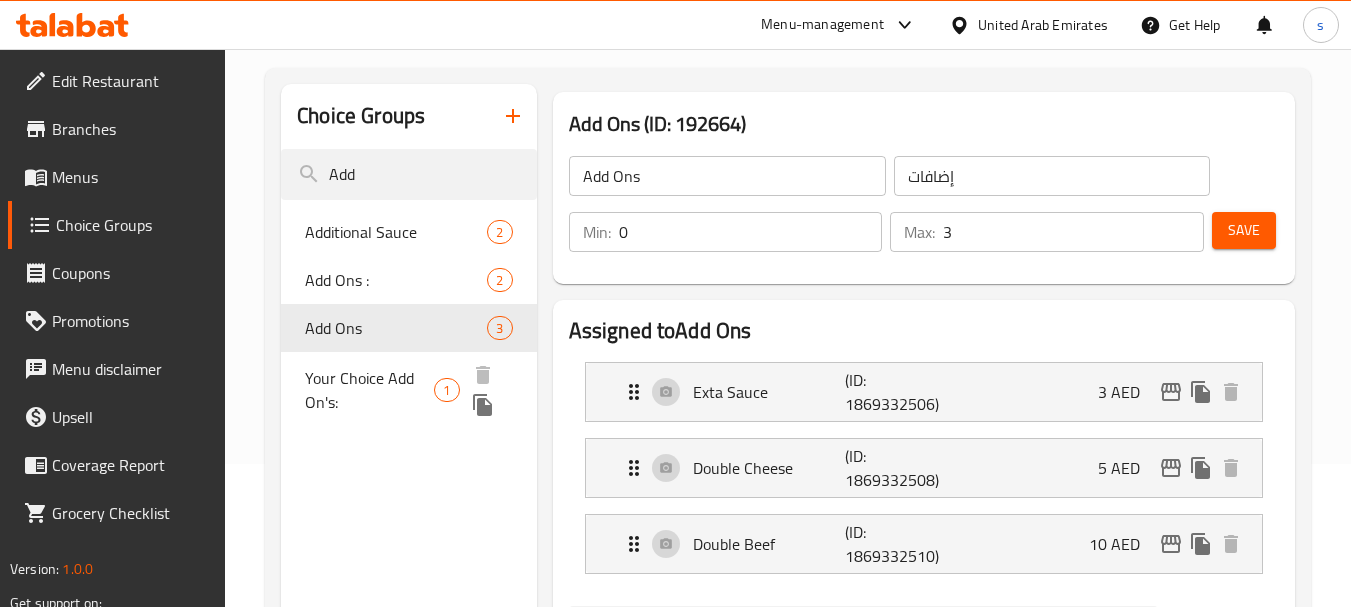 scroll, scrollTop: 0, scrollLeft: 0, axis: both 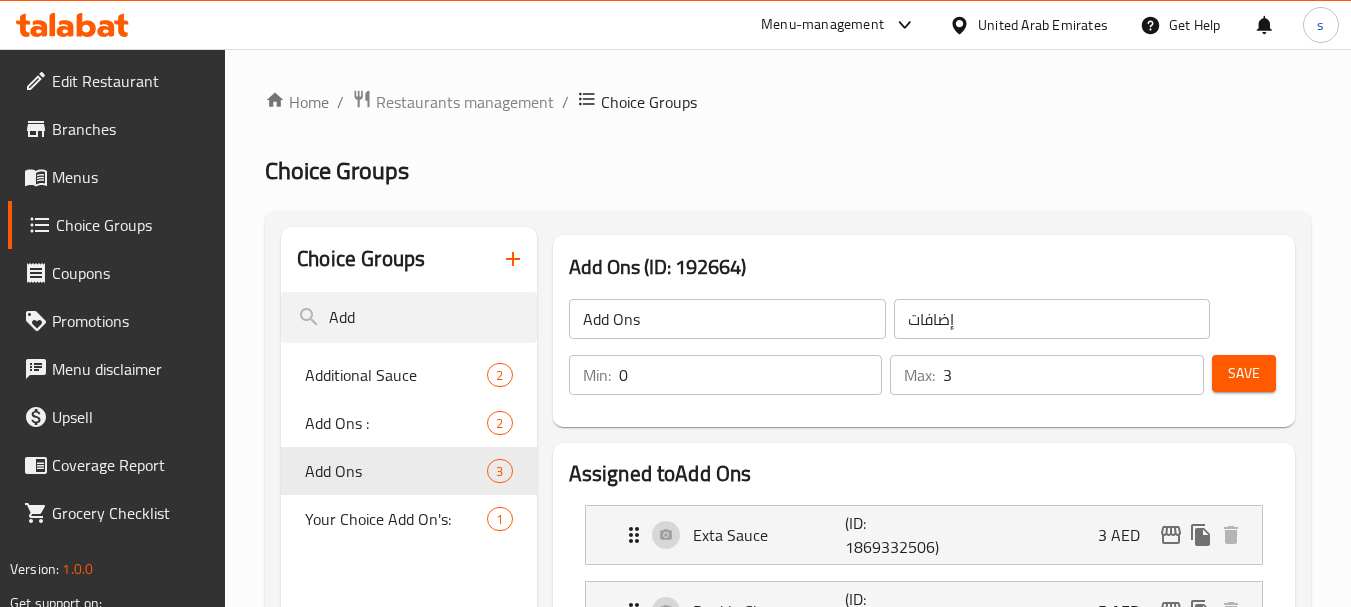 click on "Choice Groups" at bounding box center [408, 259] 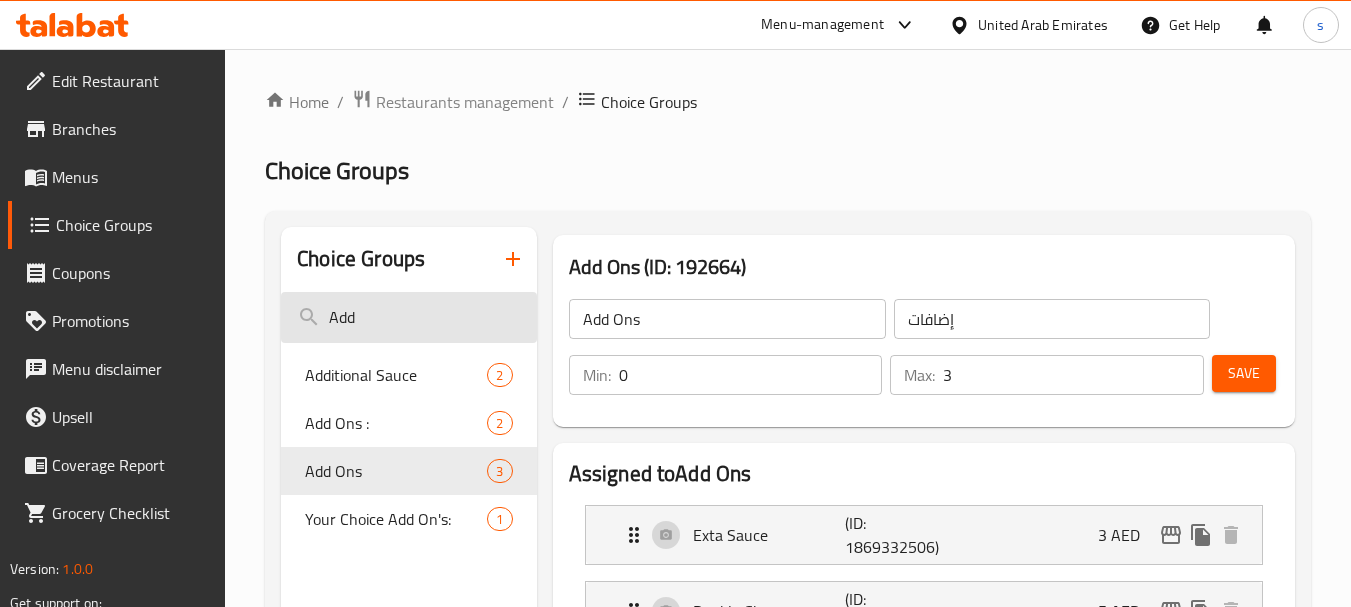 click on "Add" at bounding box center (408, 317) 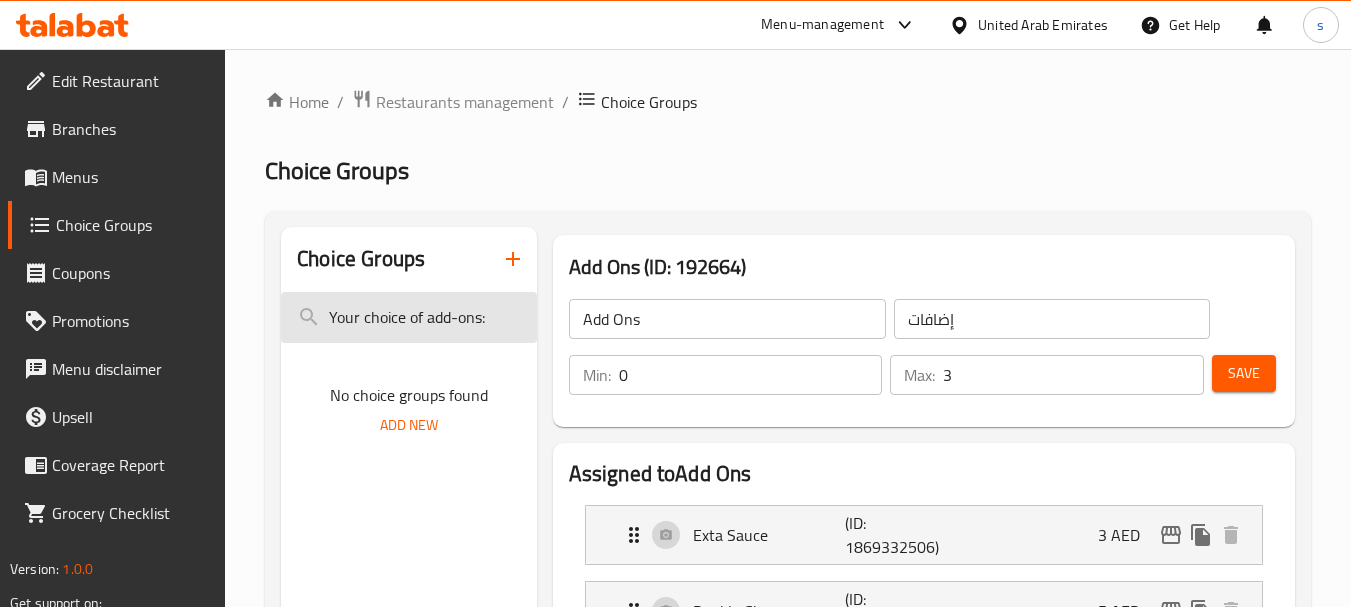 click on "Your choice of add-ons:" at bounding box center (408, 317) 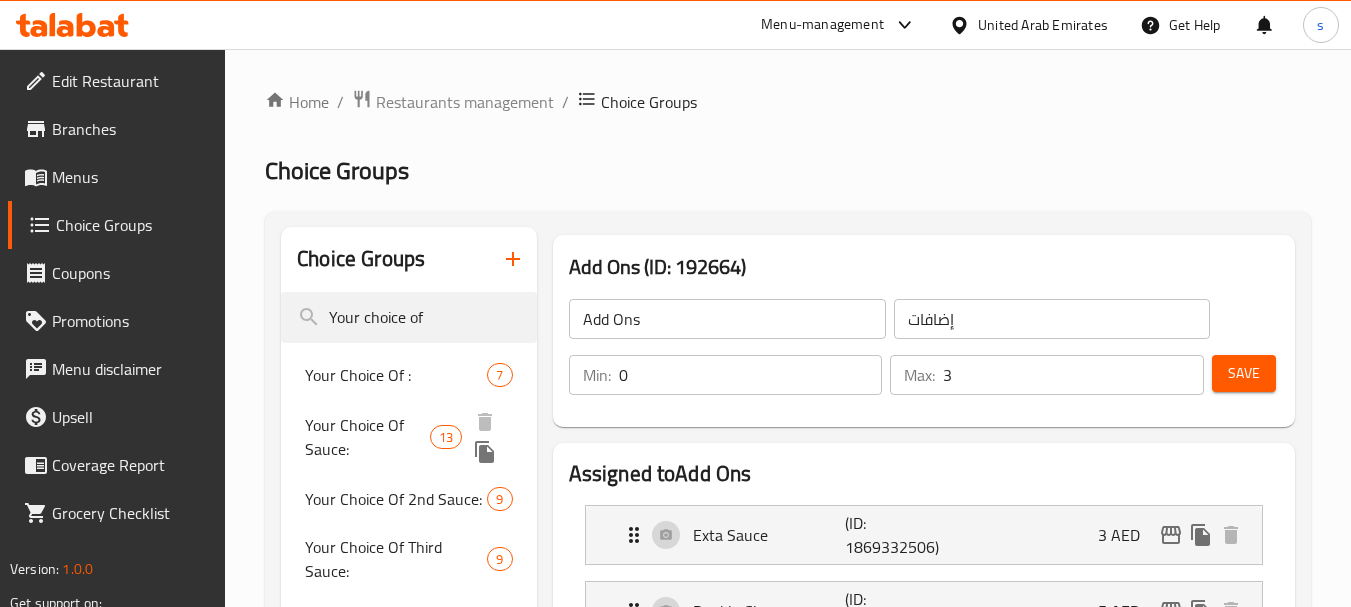 type on "Your choice of" 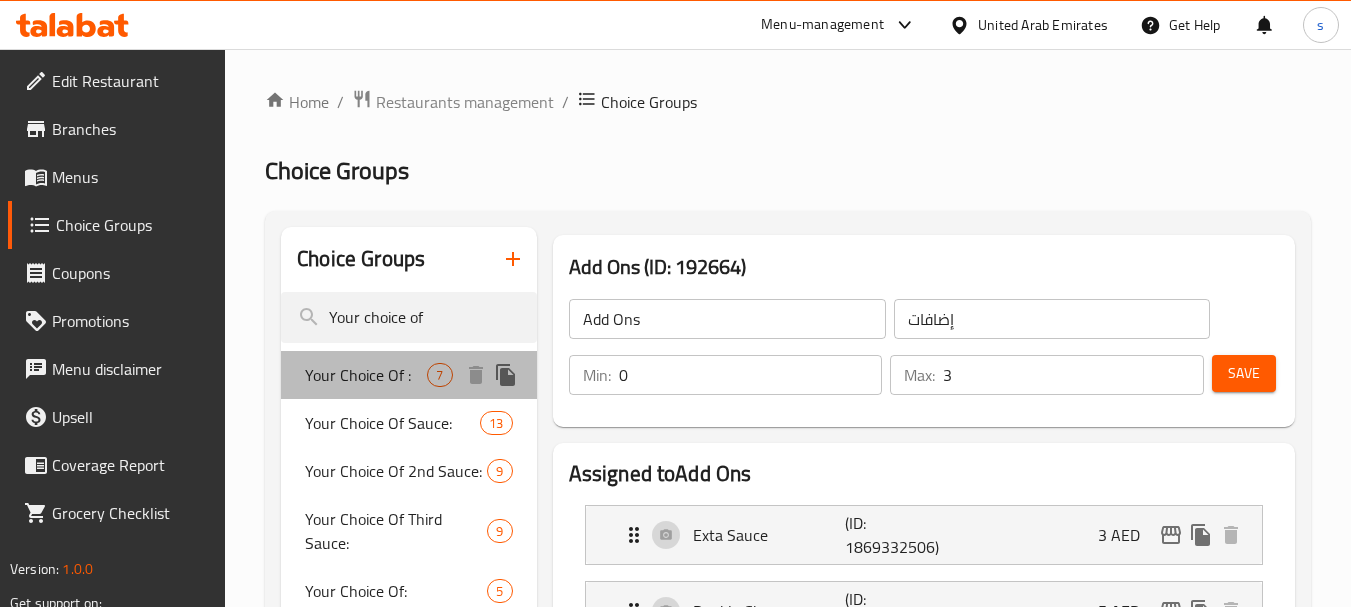 click on "Your Choice Of : 7" at bounding box center [408, 375] 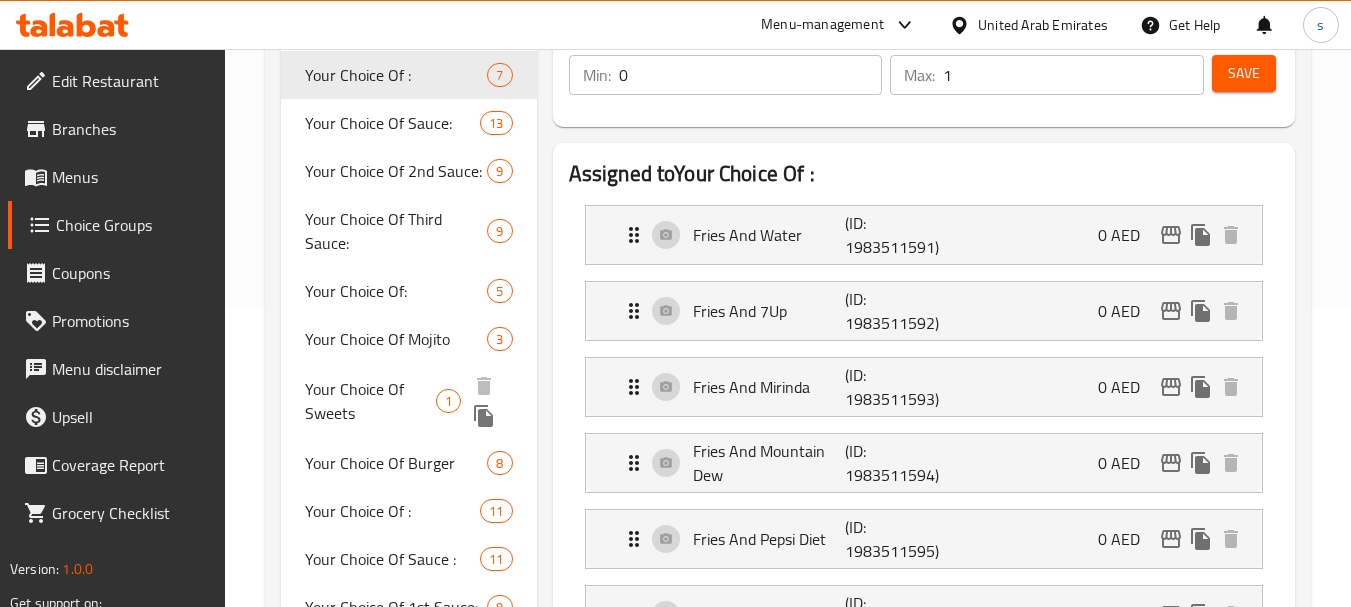 scroll, scrollTop: 400, scrollLeft: 0, axis: vertical 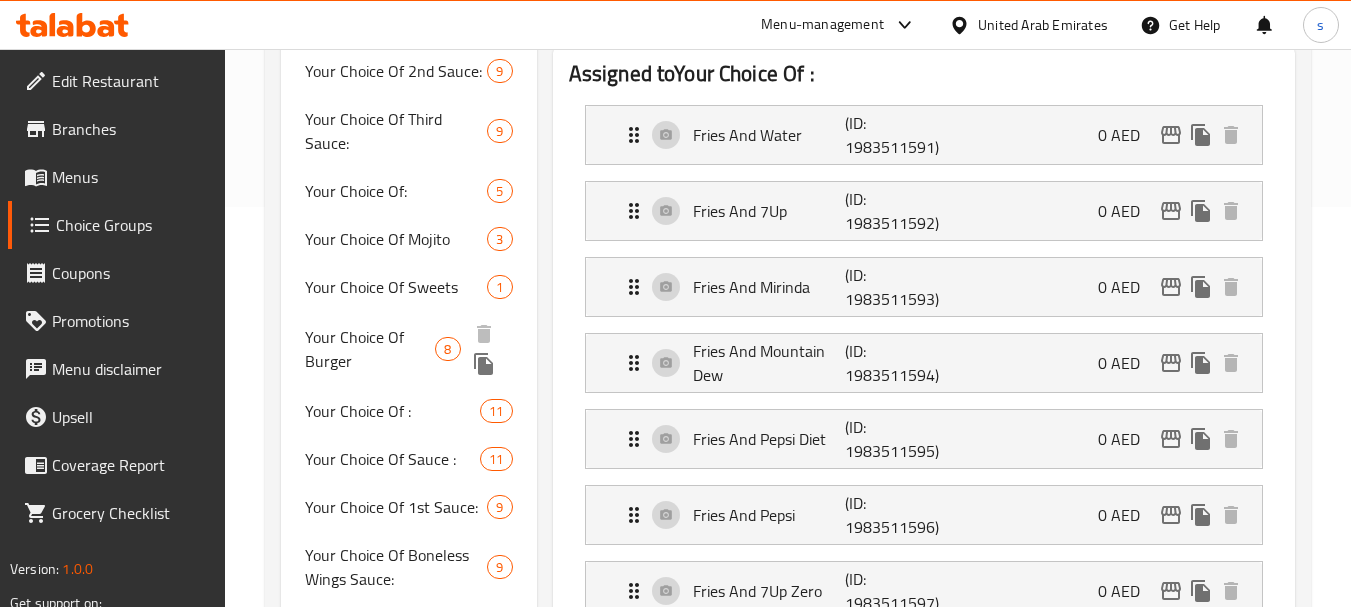 click on "Your Choice Of Burger 8" at bounding box center (408, 349) 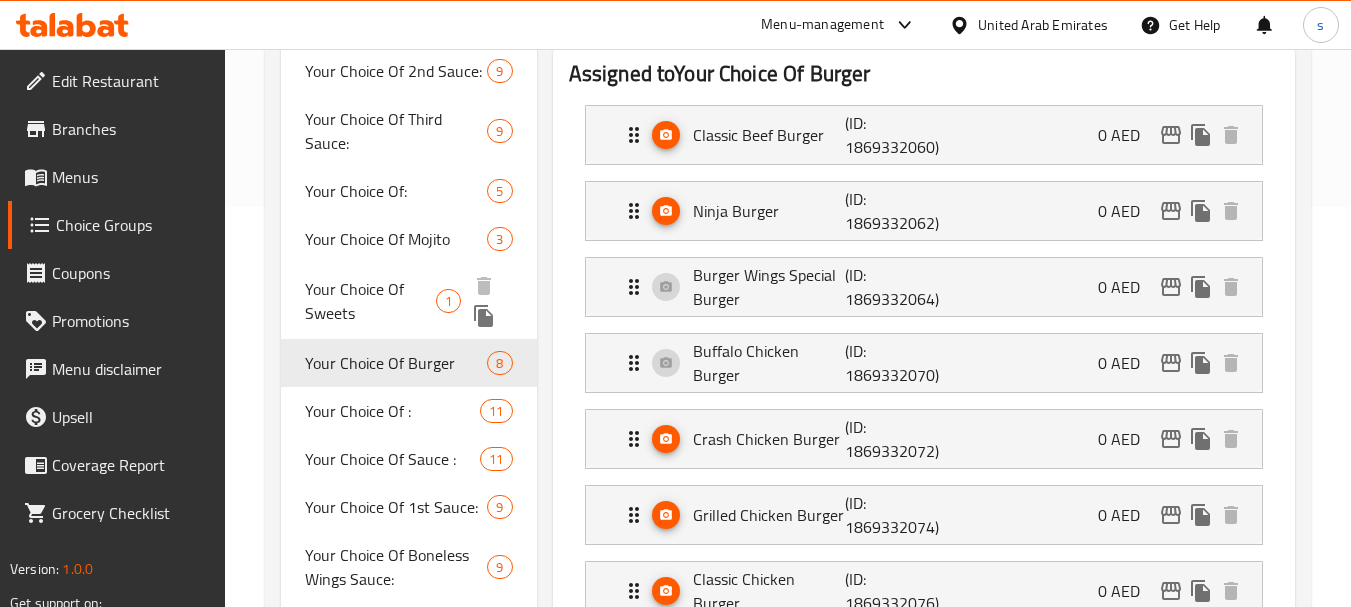 click on "Your Choice Of Sweets" at bounding box center [370, 301] 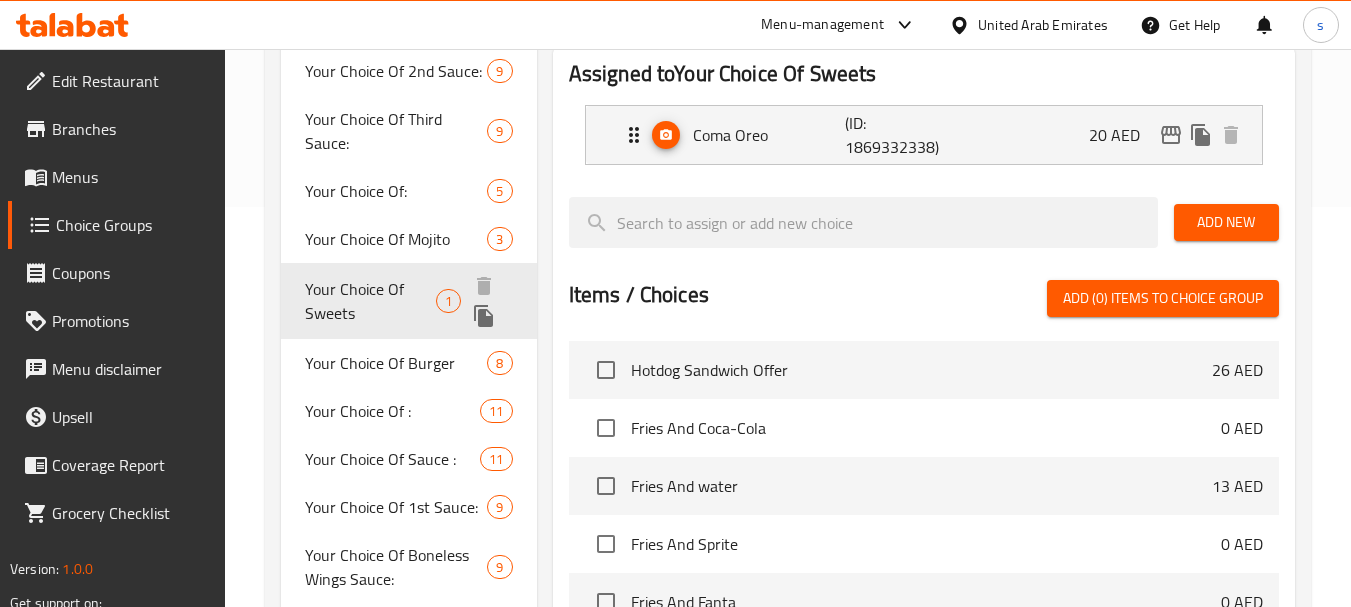 type on "Your Choice Of Sweets" 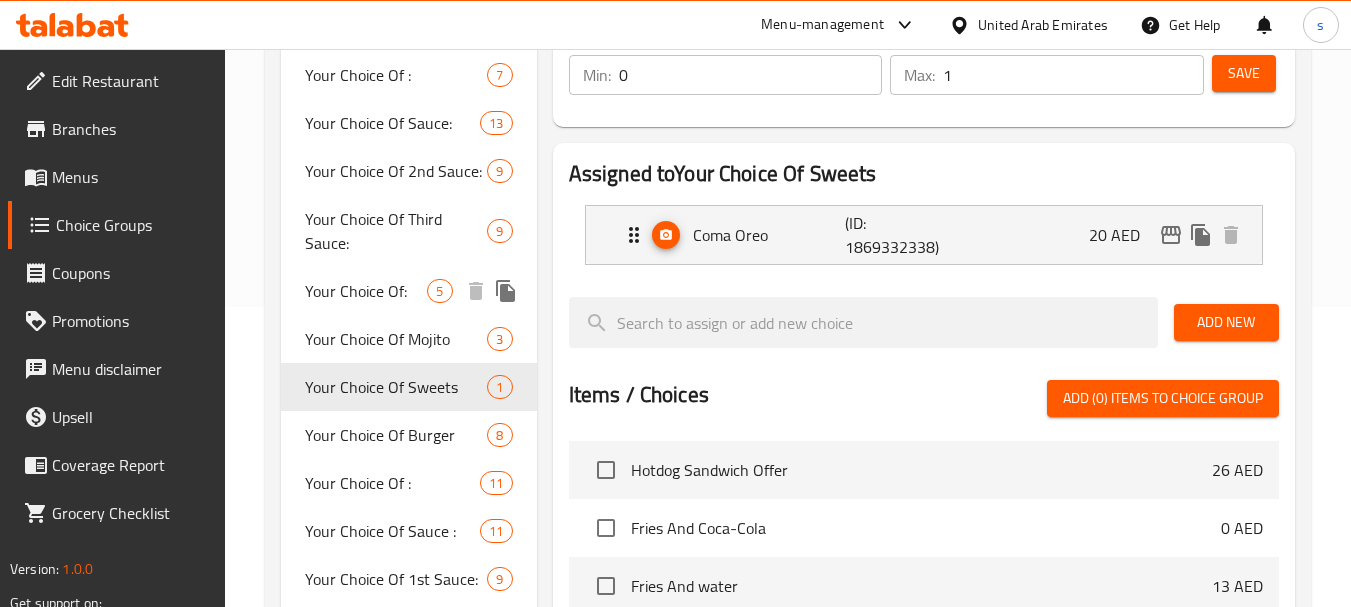 scroll, scrollTop: 200, scrollLeft: 0, axis: vertical 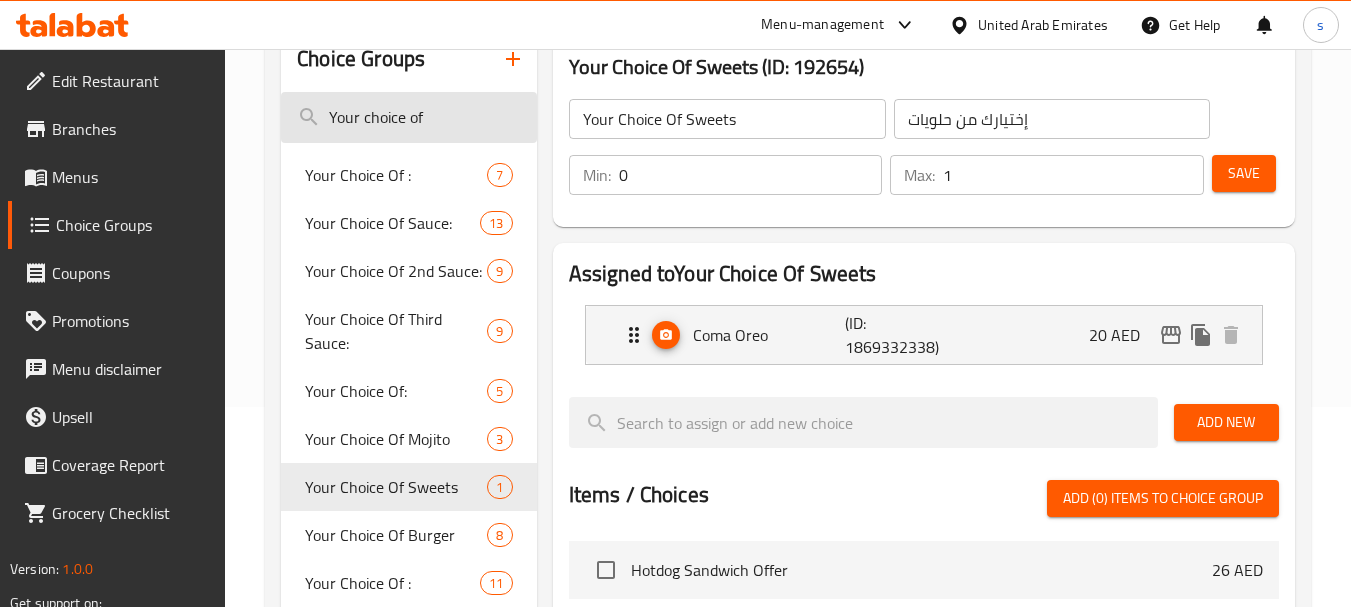 click on "Your choice of" at bounding box center (408, 117) 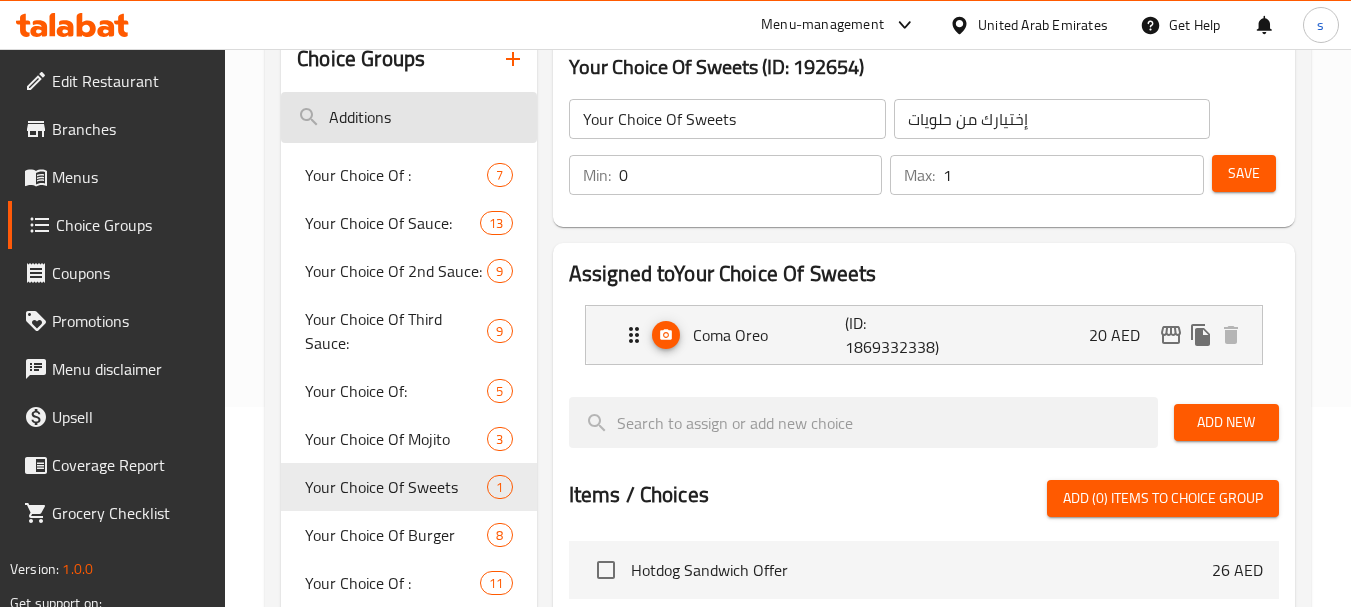 click on "Additions" at bounding box center (408, 117) 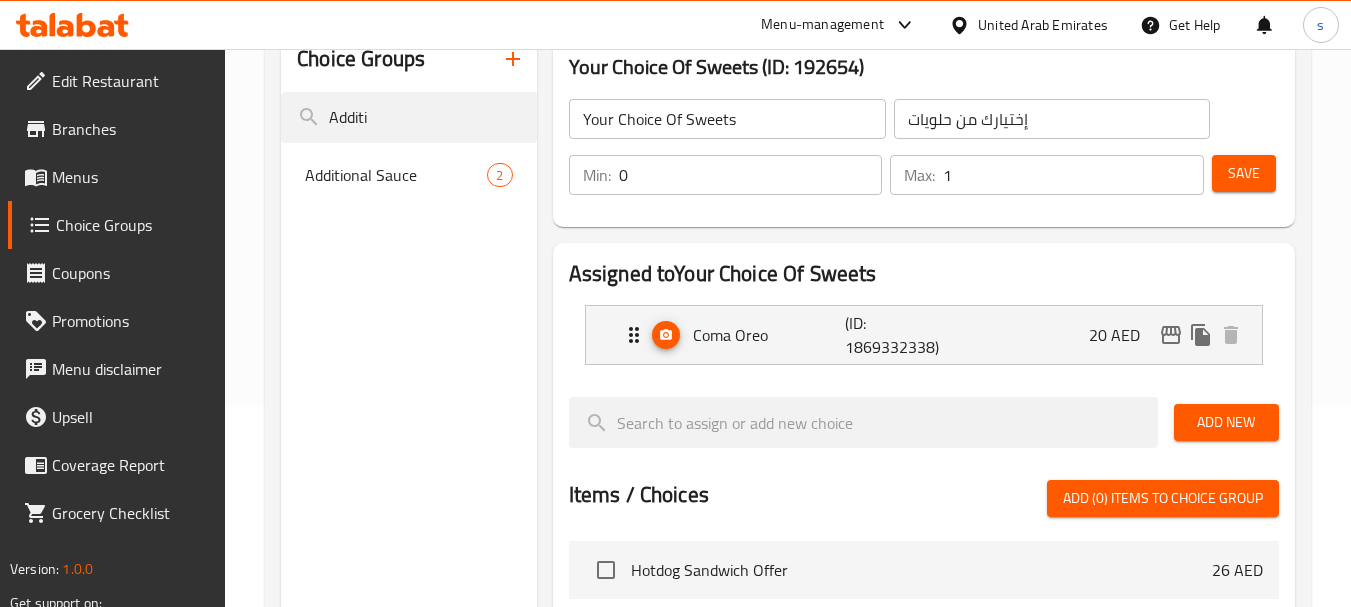 type on "Additi" 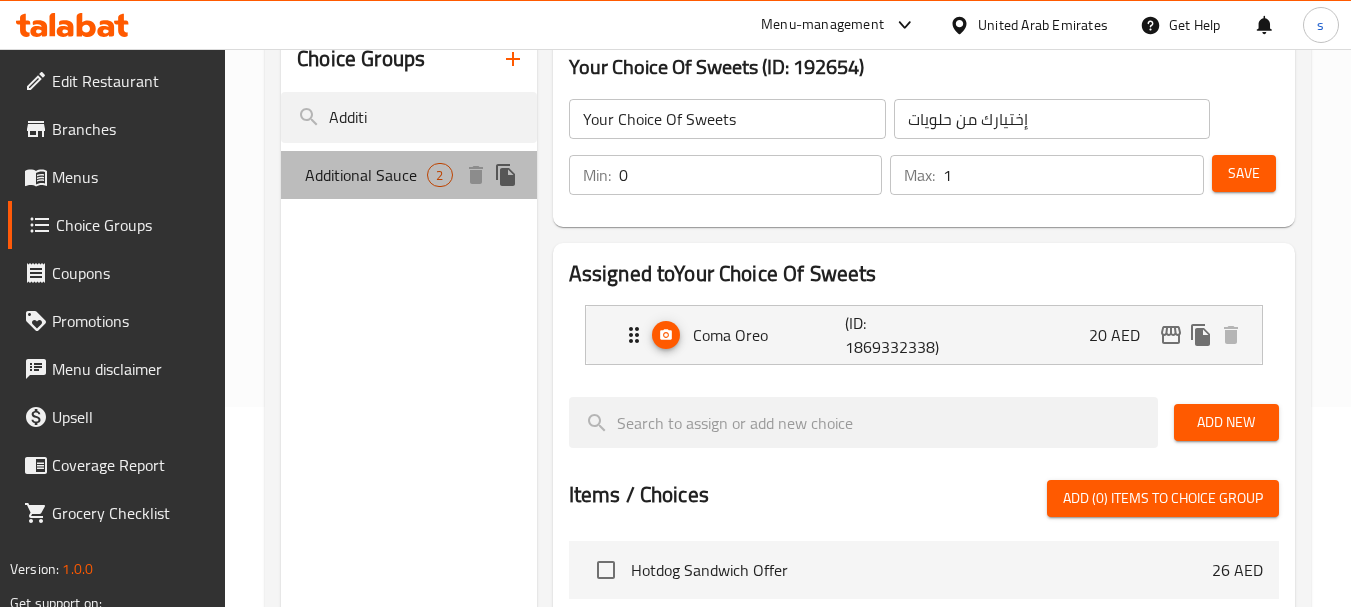 click on "Additional Sauce" at bounding box center (366, 175) 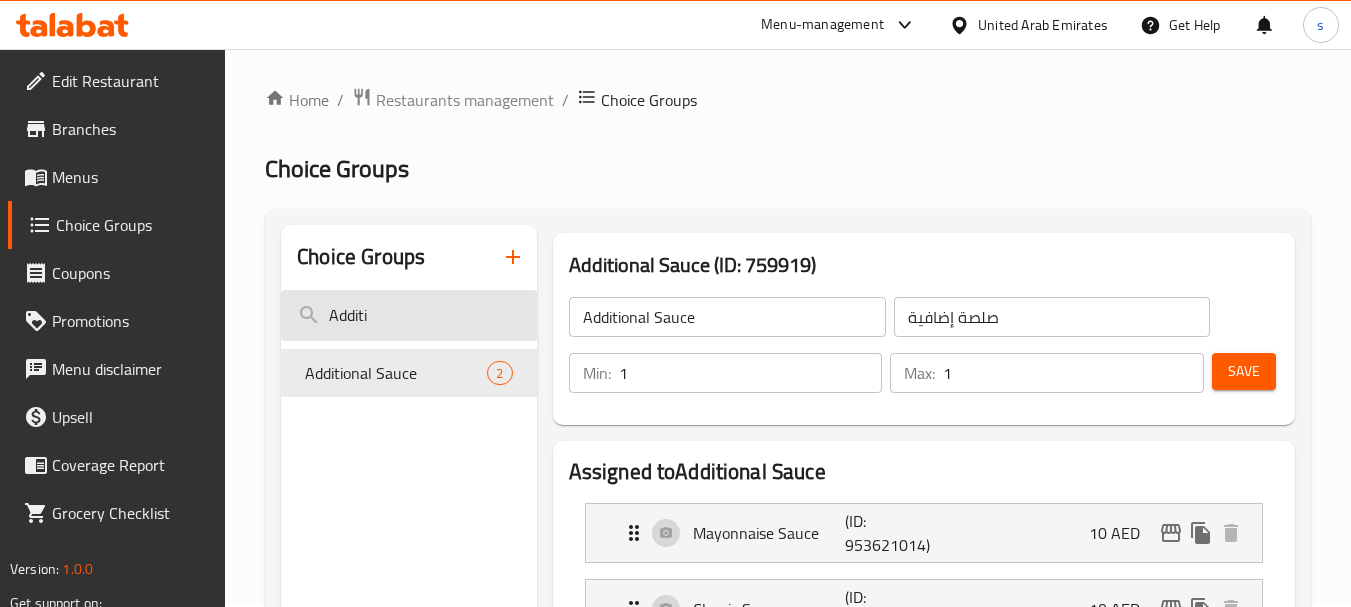 scroll, scrollTop: 0, scrollLeft: 0, axis: both 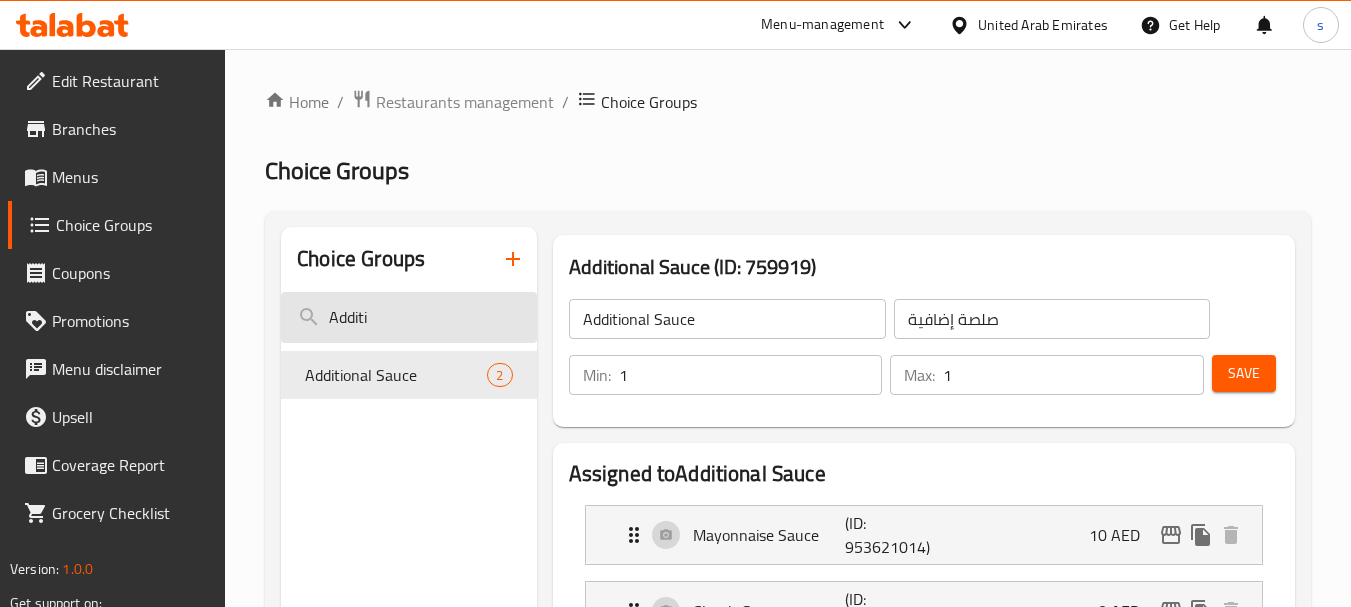 click on "Additi" at bounding box center [408, 317] 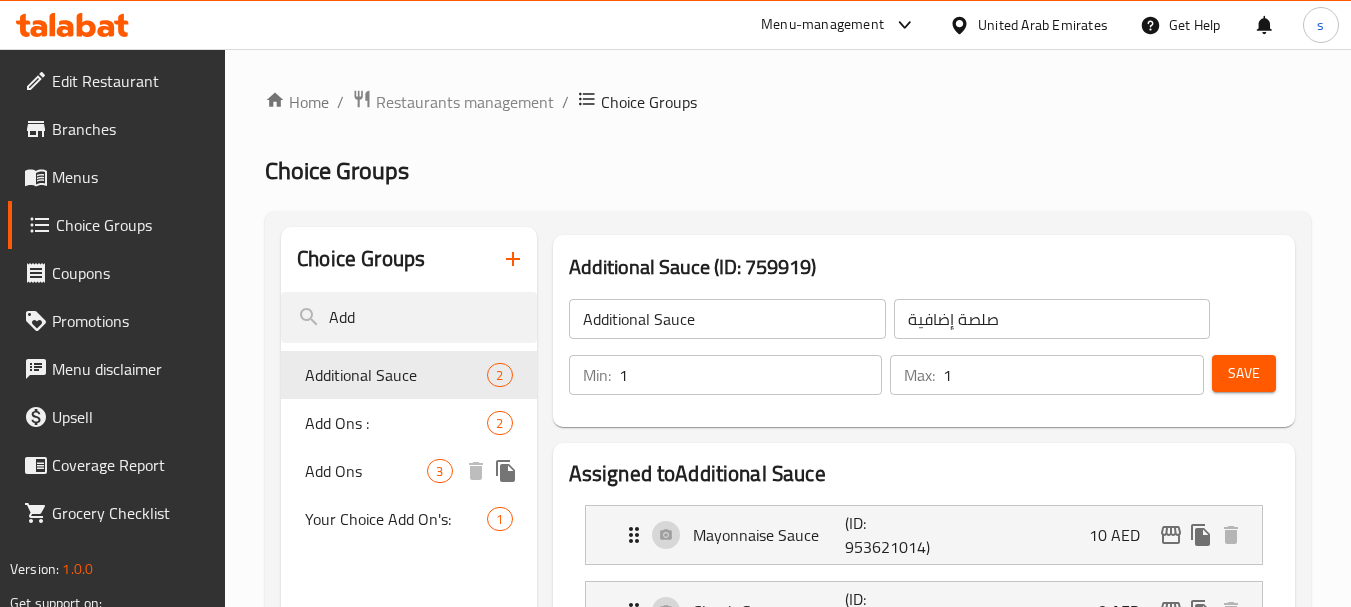 type on "Add" 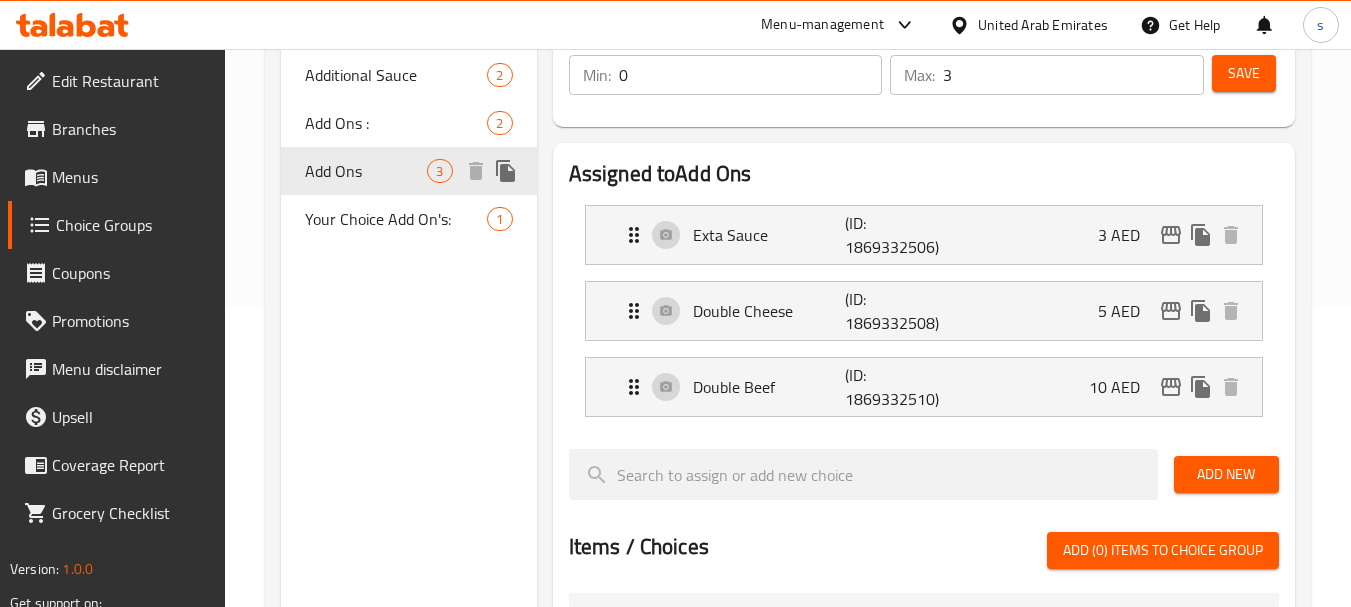 scroll, scrollTop: 0, scrollLeft: 0, axis: both 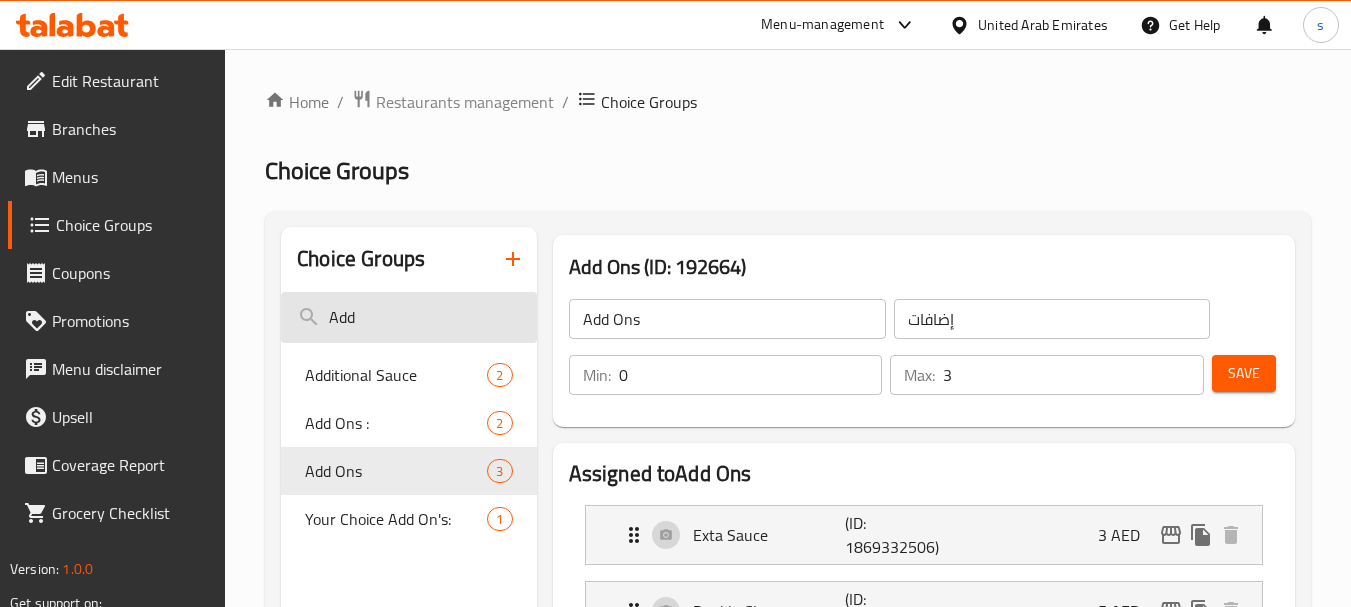 click on "Add" at bounding box center (408, 317) 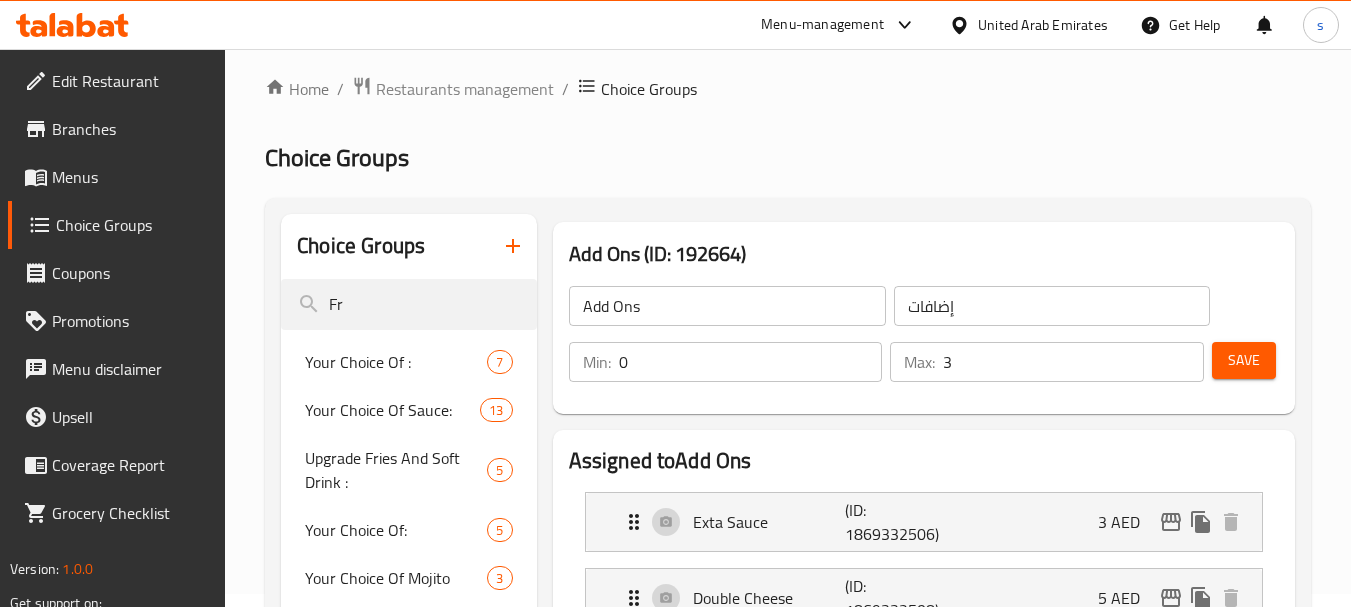 scroll, scrollTop: 100, scrollLeft: 0, axis: vertical 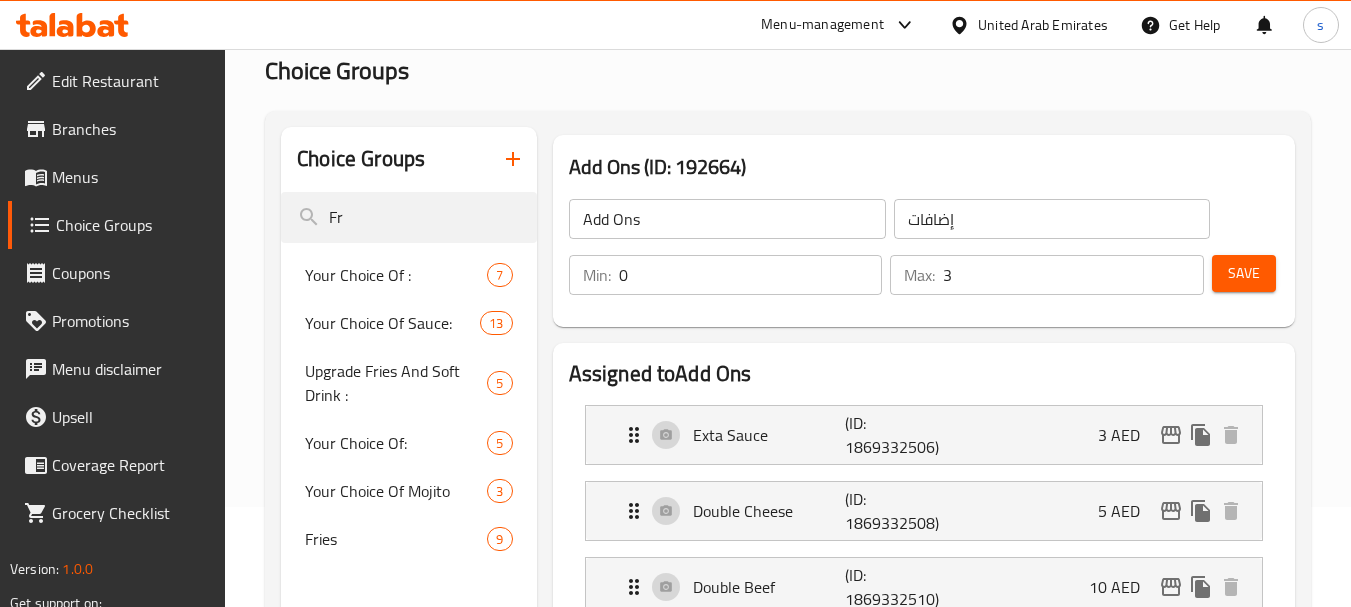 type on "F" 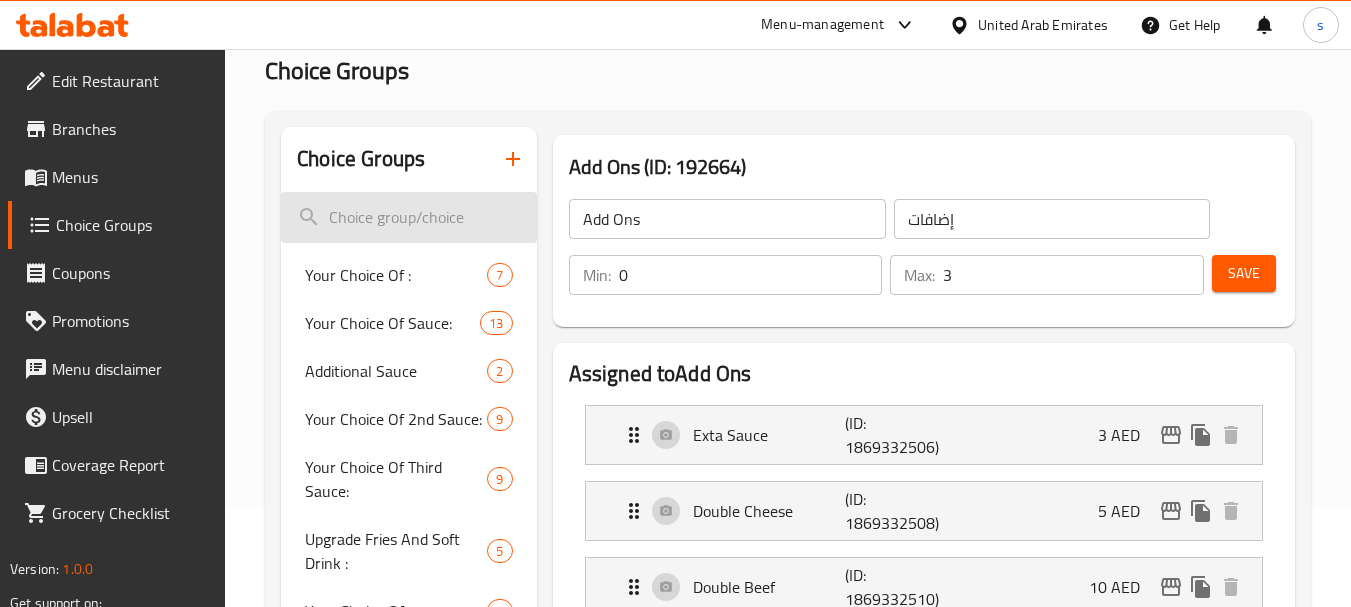 click at bounding box center (408, 217) 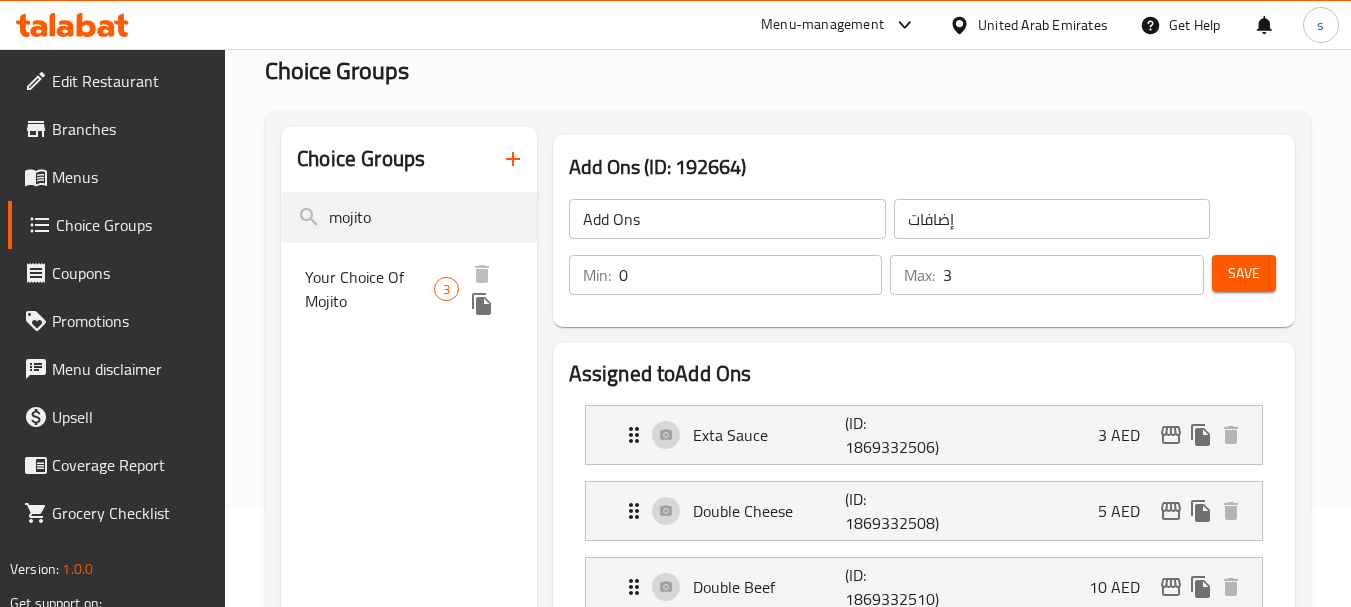 type on "mojito" 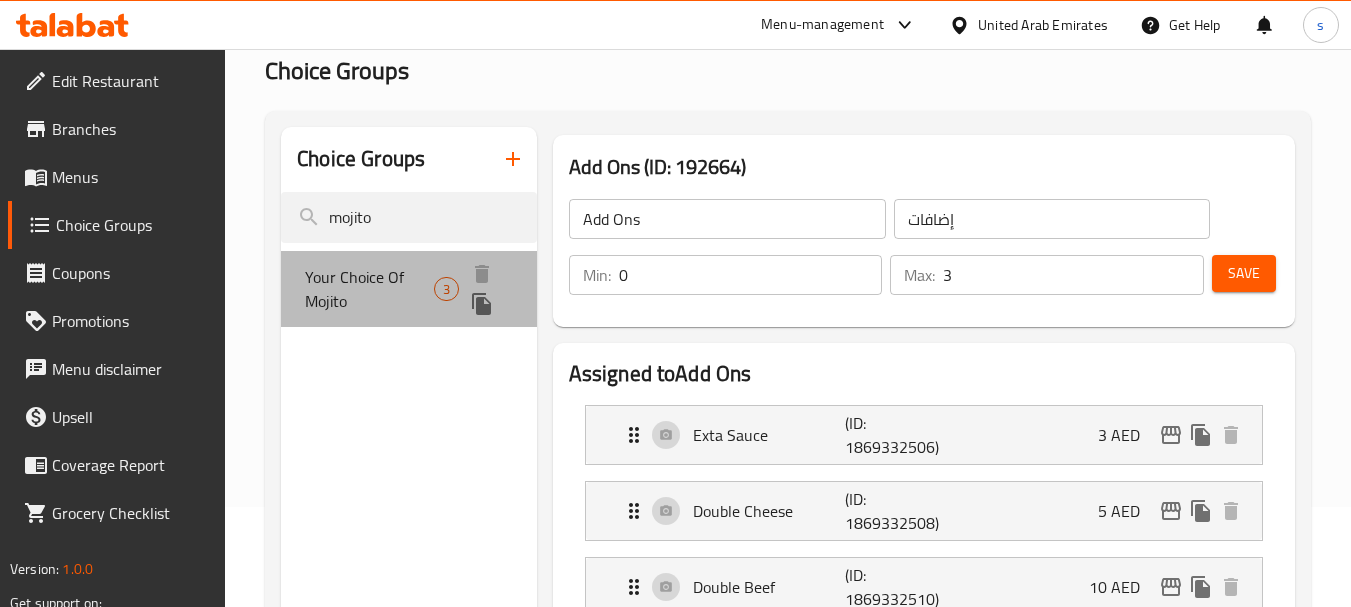 click on "Your Choice Of Mojito" at bounding box center [369, 289] 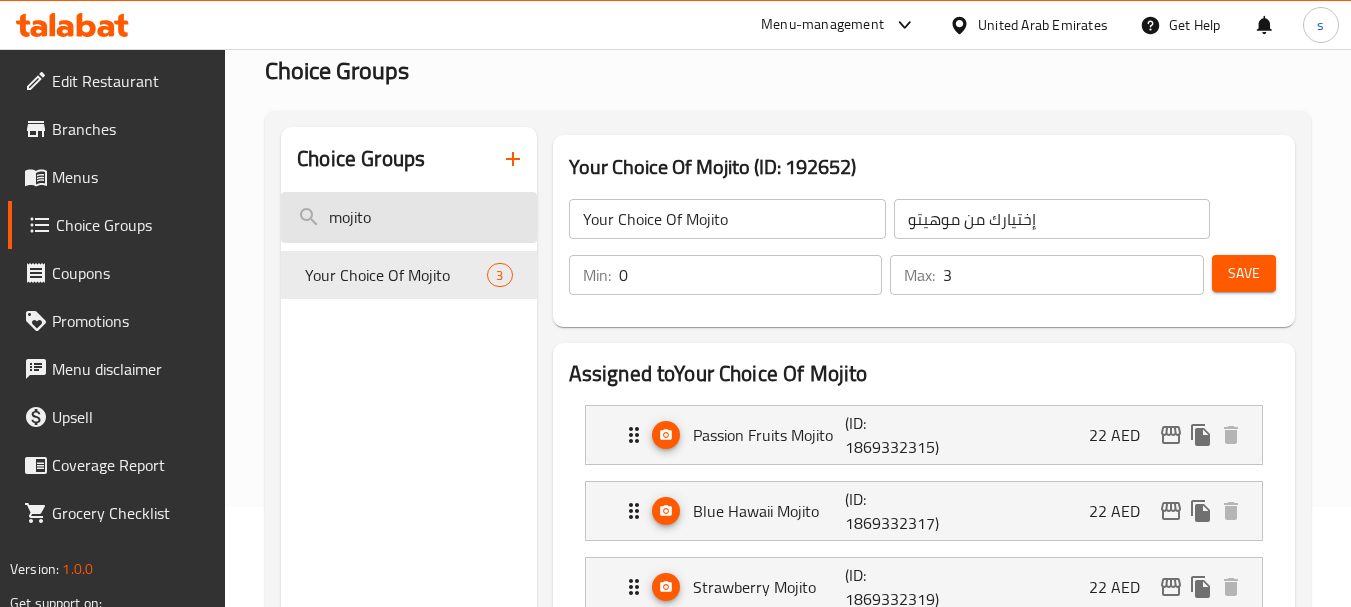 click on "mojito" at bounding box center [408, 217] 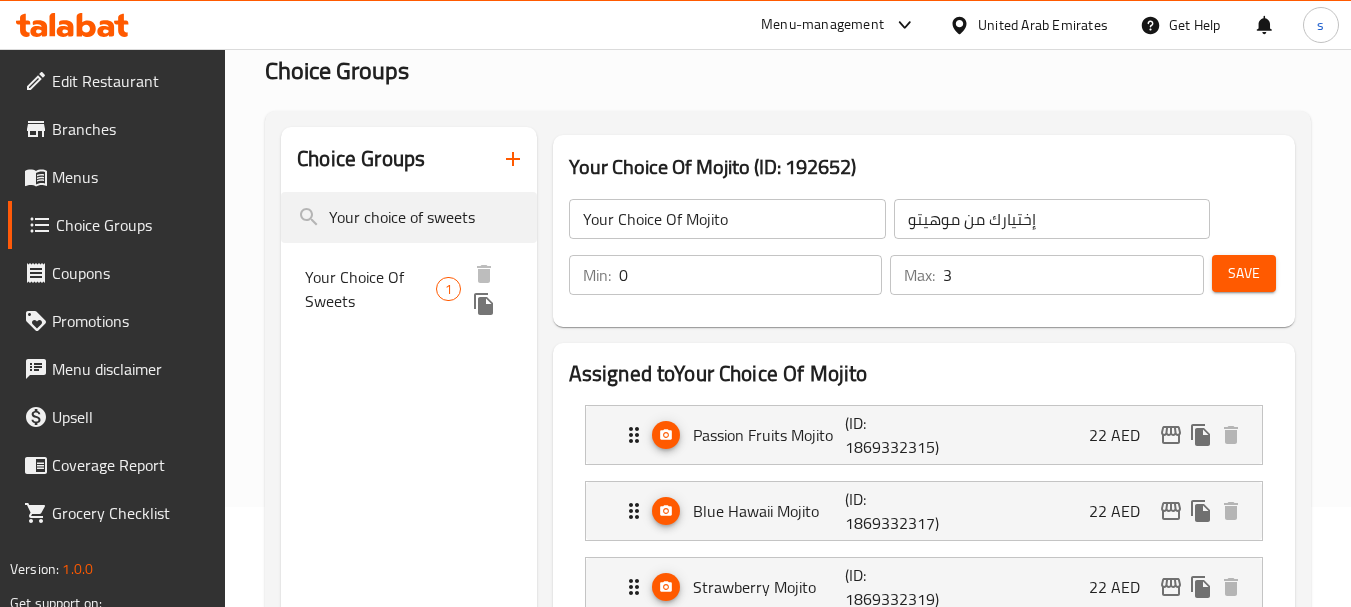 type on "Your choice of sweets" 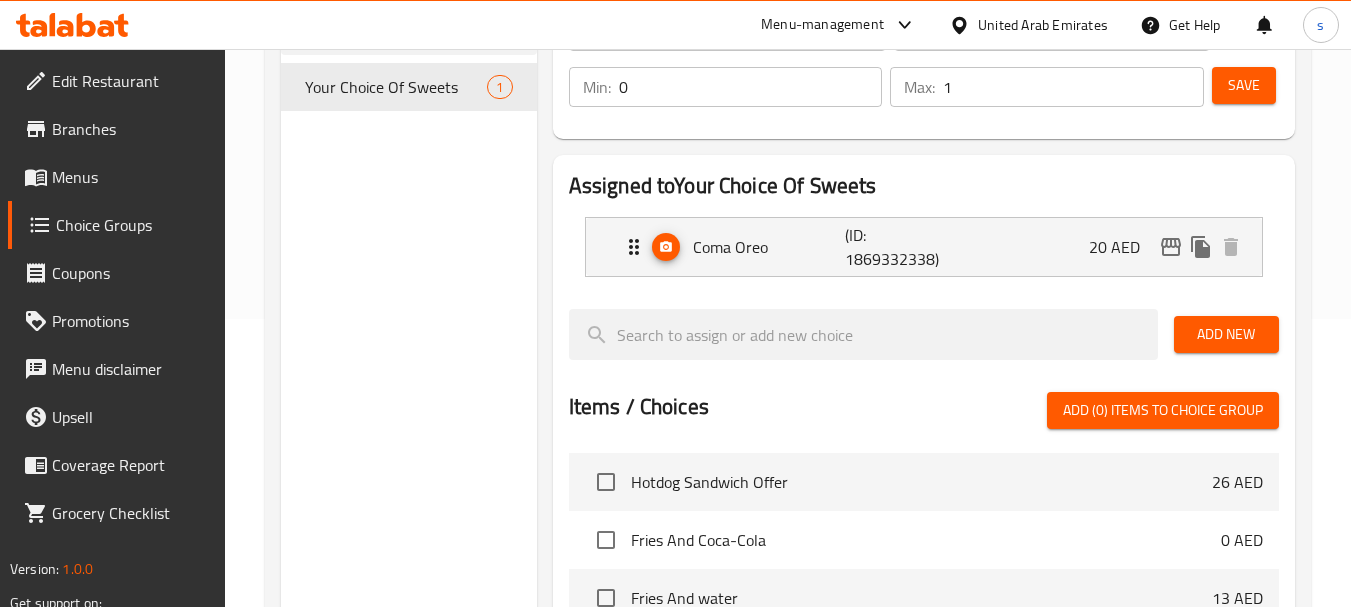 scroll, scrollTop: 300, scrollLeft: 0, axis: vertical 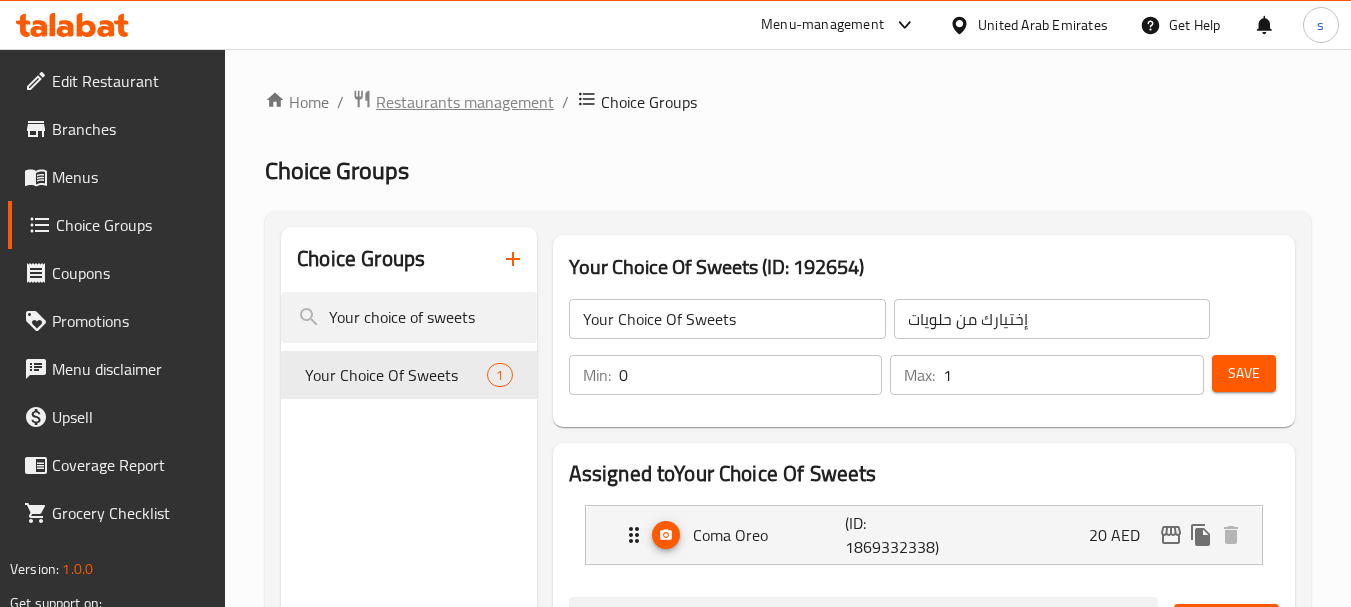 click on "Restaurants management" at bounding box center [465, 102] 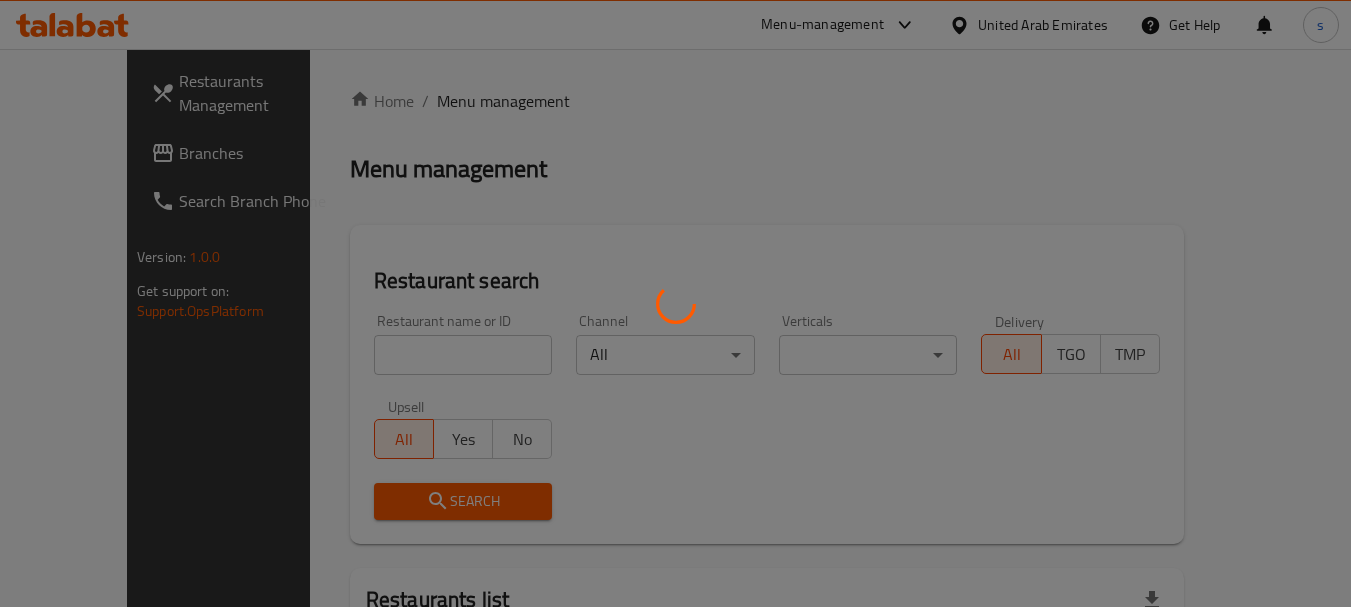 click at bounding box center [675, 303] 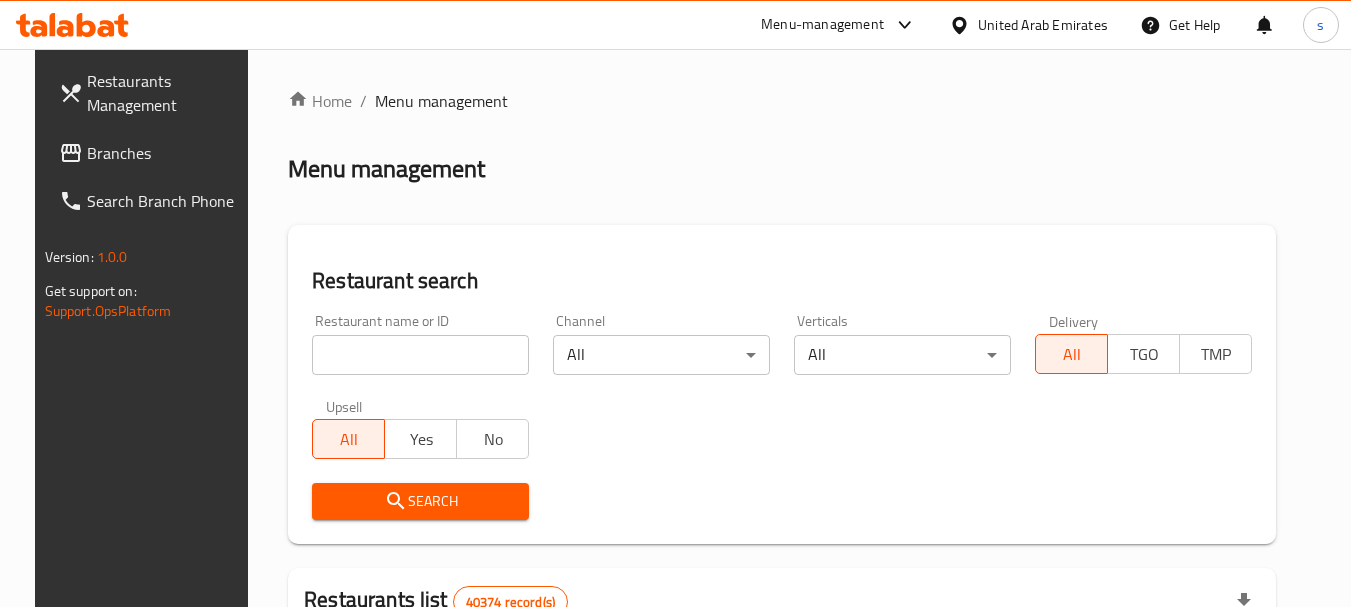 click on "Branches" at bounding box center (166, 153) 